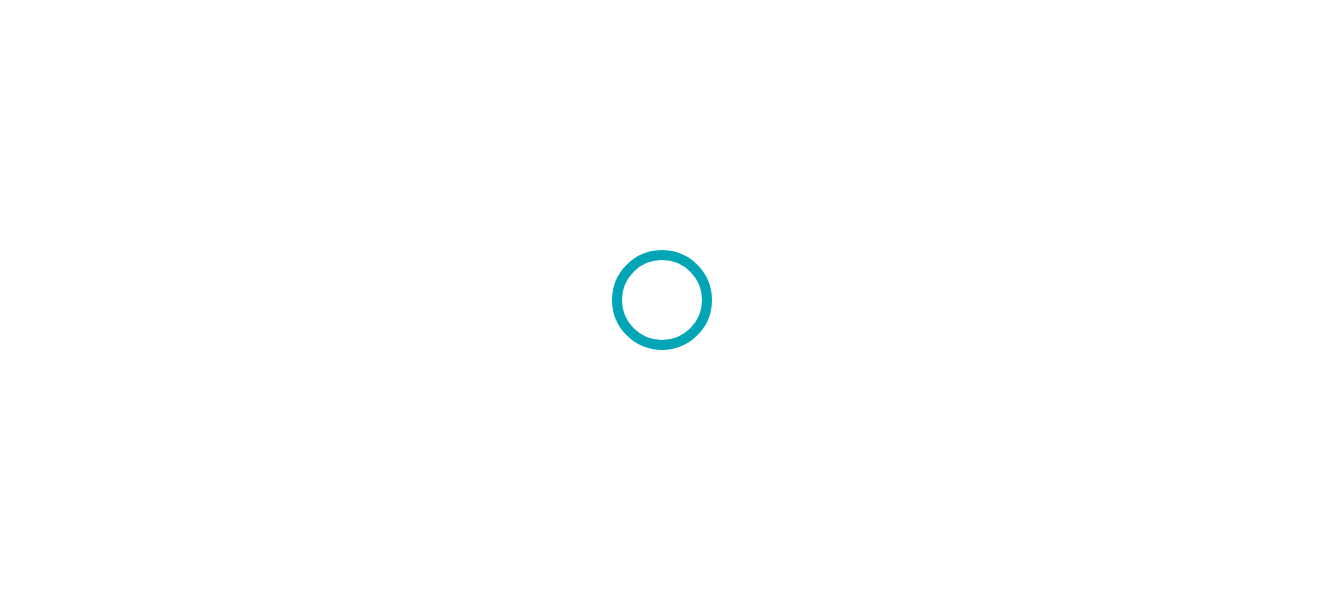 scroll, scrollTop: 0, scrollLeft: 0, axis: both 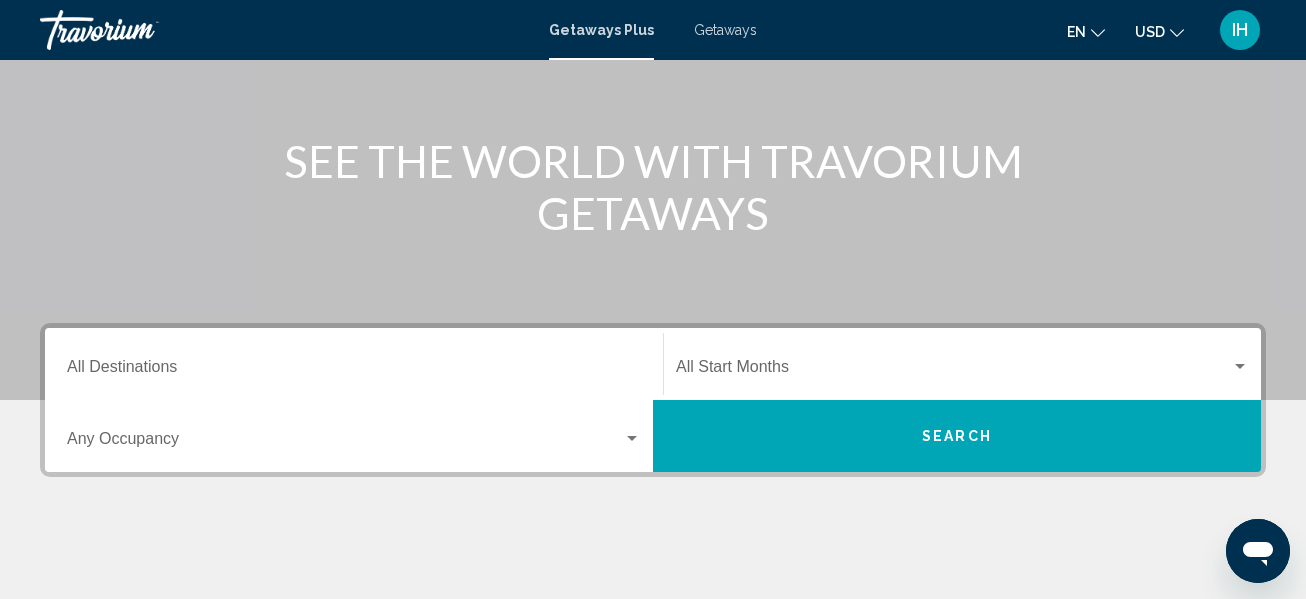 click on "Destination All Destinations" at bounding box center [354, 364] 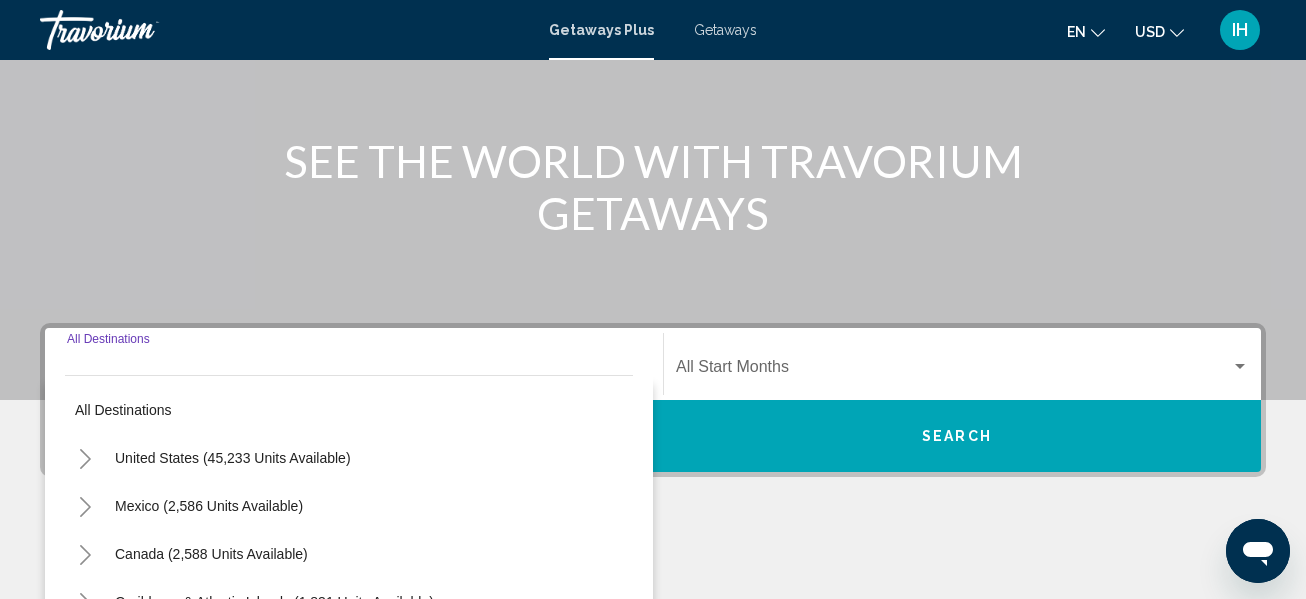 scroll, scrollTop: 458, scrollLeft: 0, axis: vertical 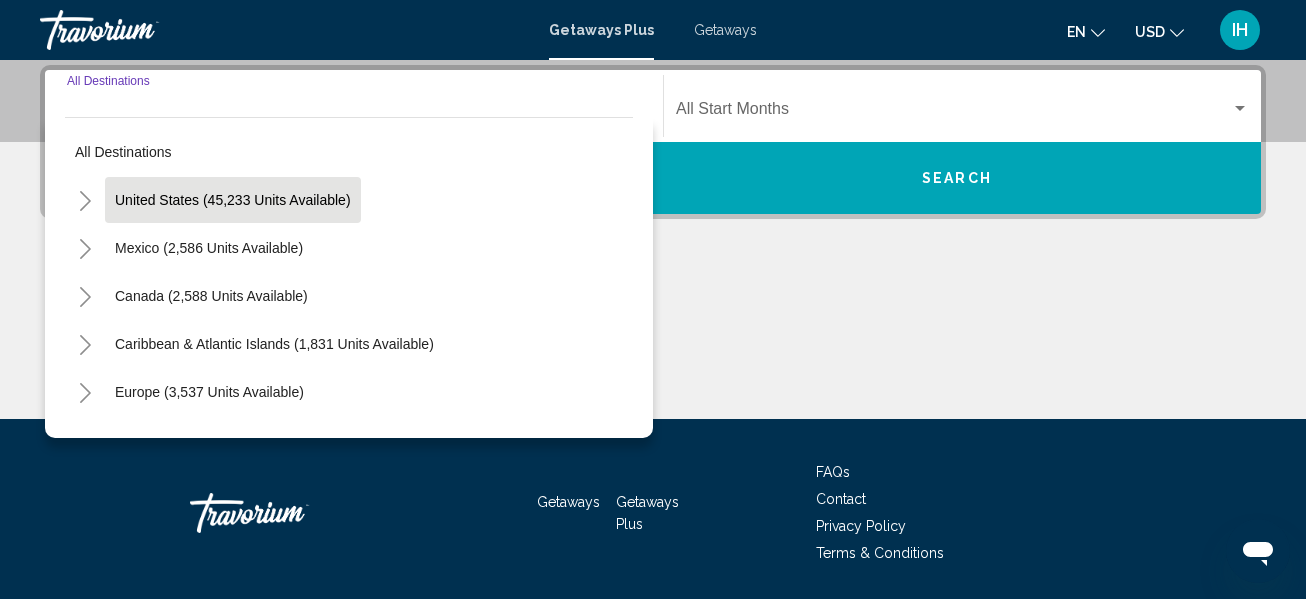 click on "United States (45,233 units available)" at bounding box center (209, 248) 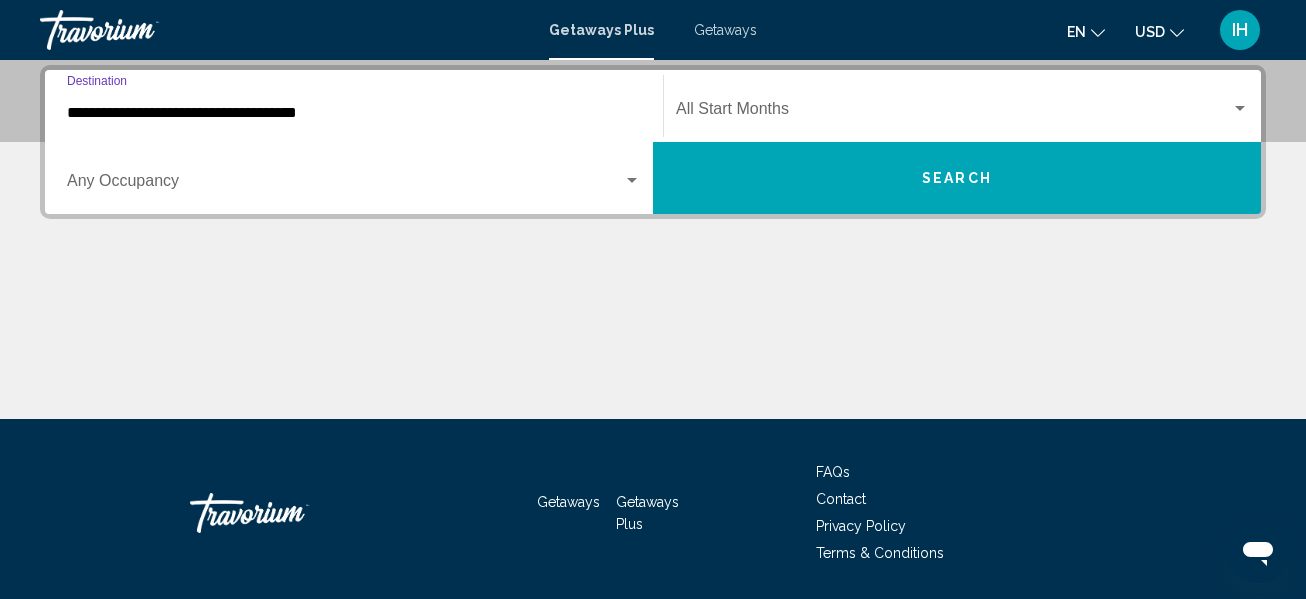click at bounding box center (953, 113) 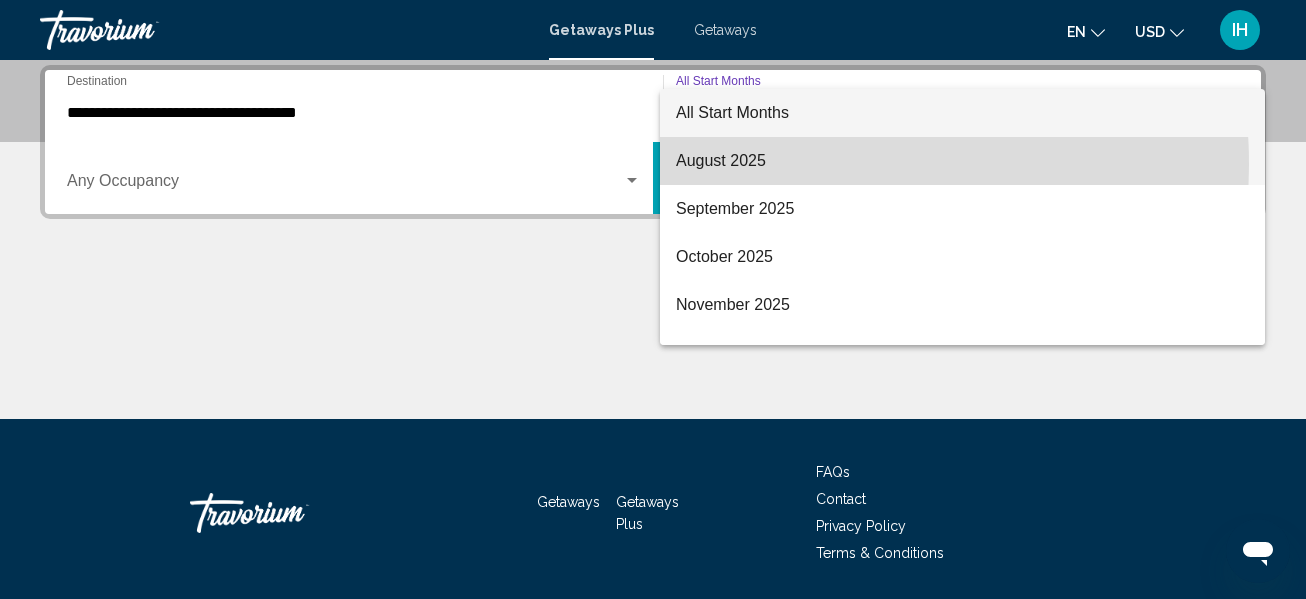 click on "August 2025" at bounding box center [962, 161] 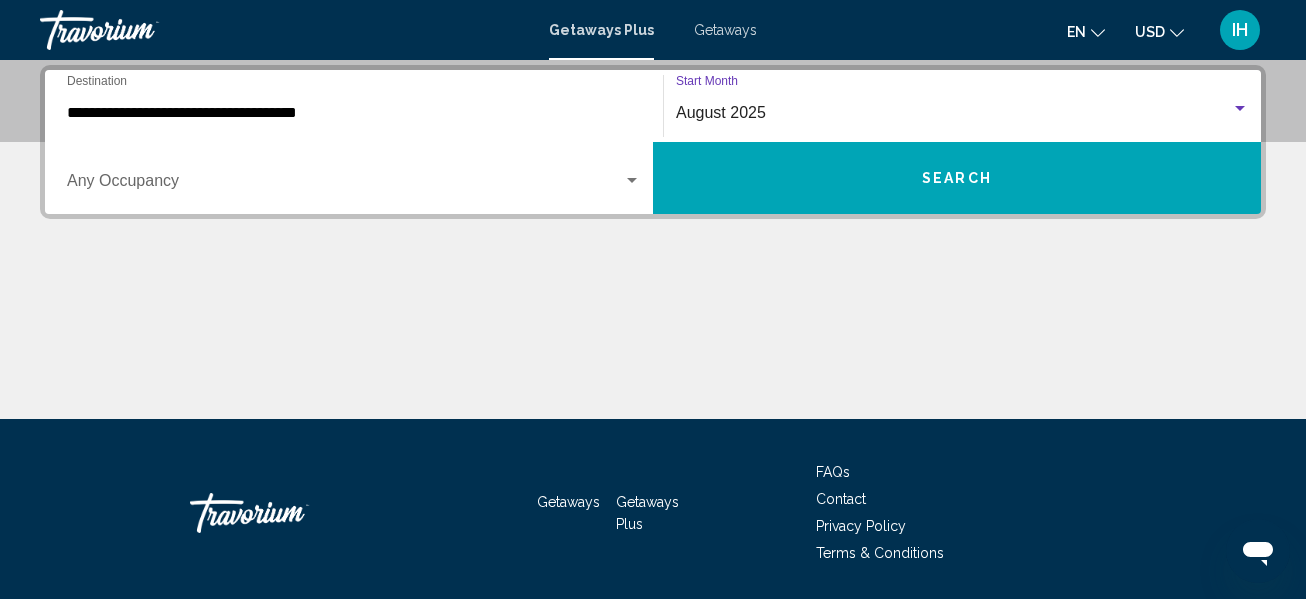 click on "**********" at bounding box center (354, 113) 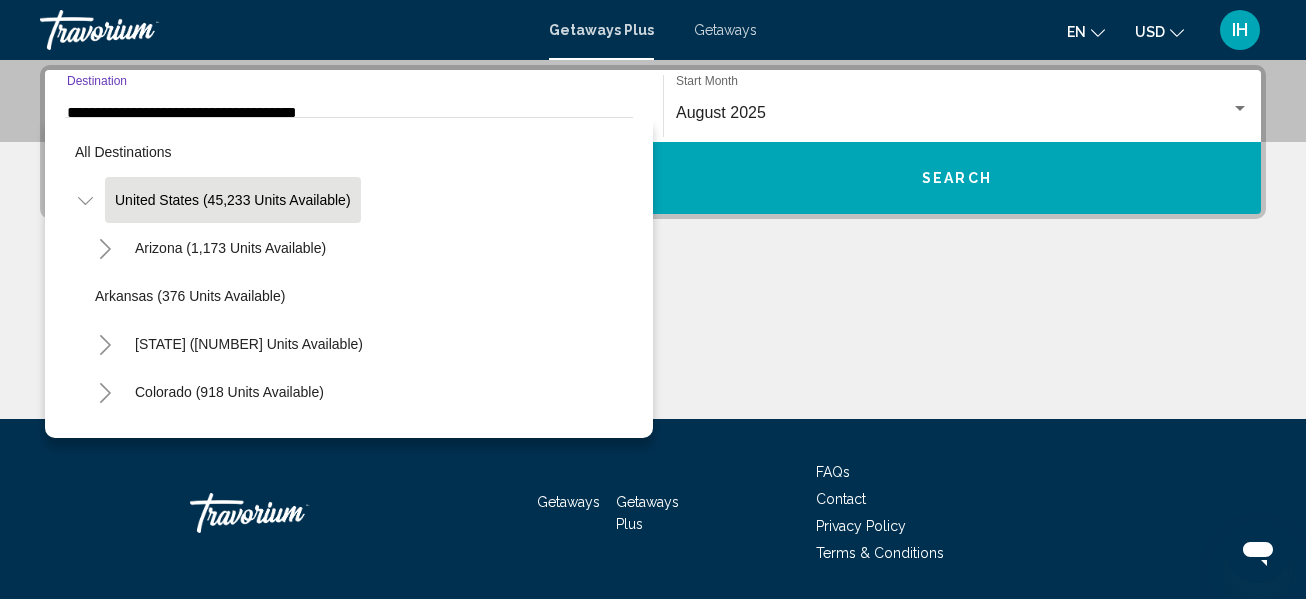 scroll, scrollTop: 358, scrollLeft: 0, axis: vertical 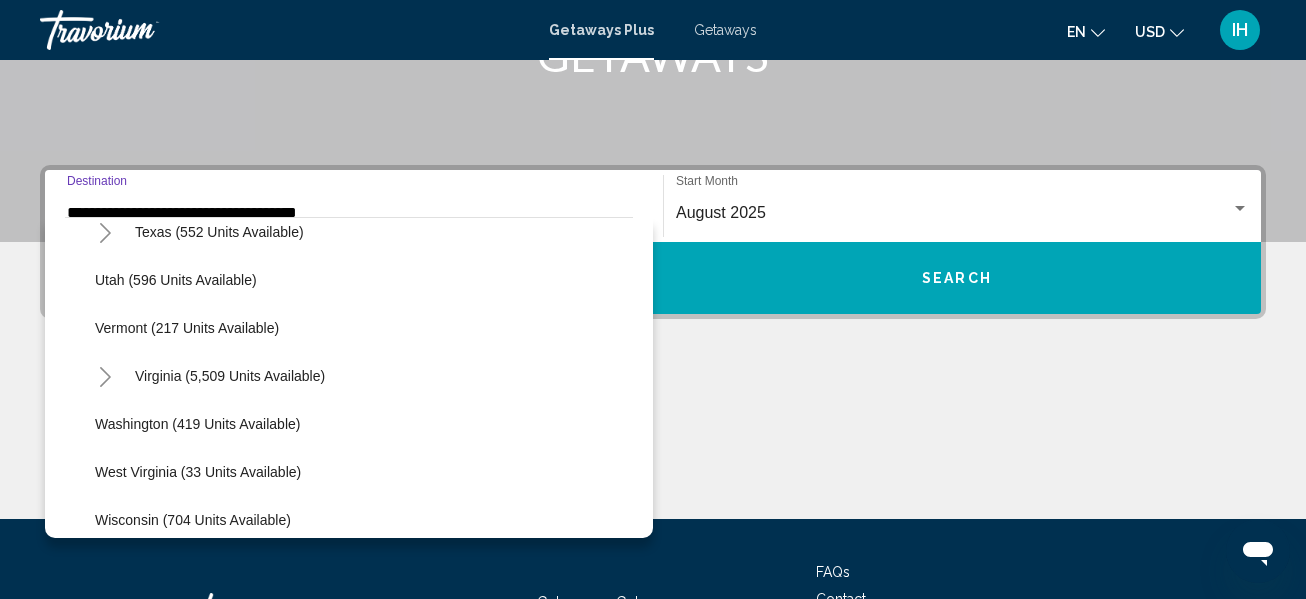 click on "Virginia (5,509 units available)" 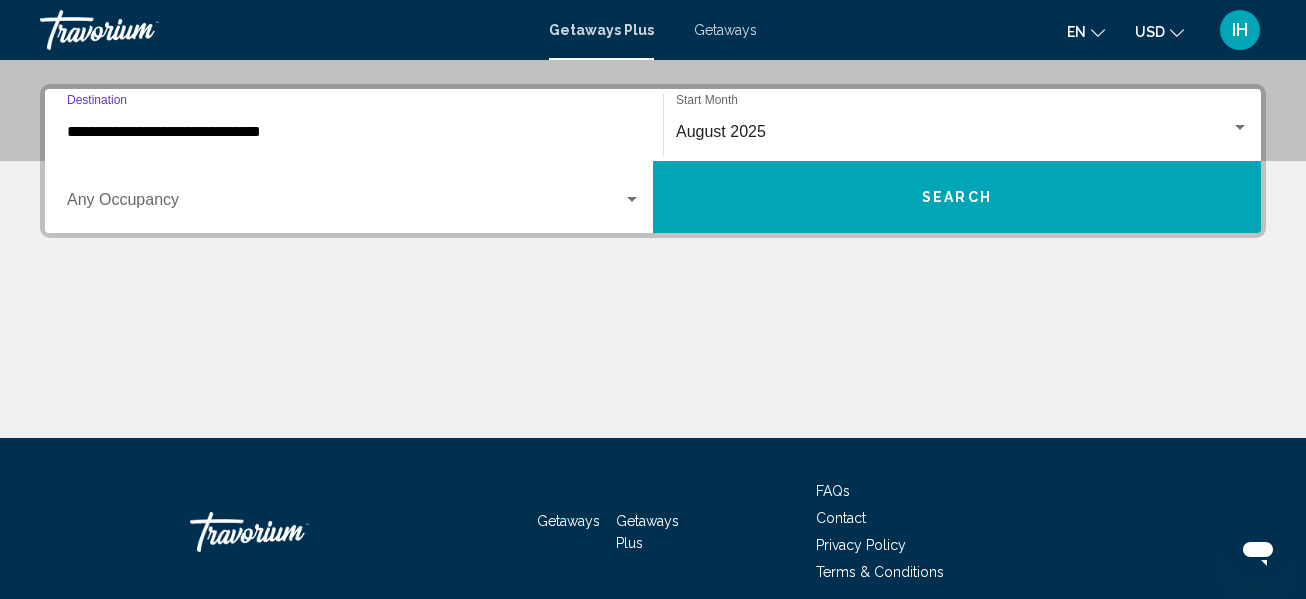 scroll, scrollTop: 458, scrollLeft: 0, axis: vertical 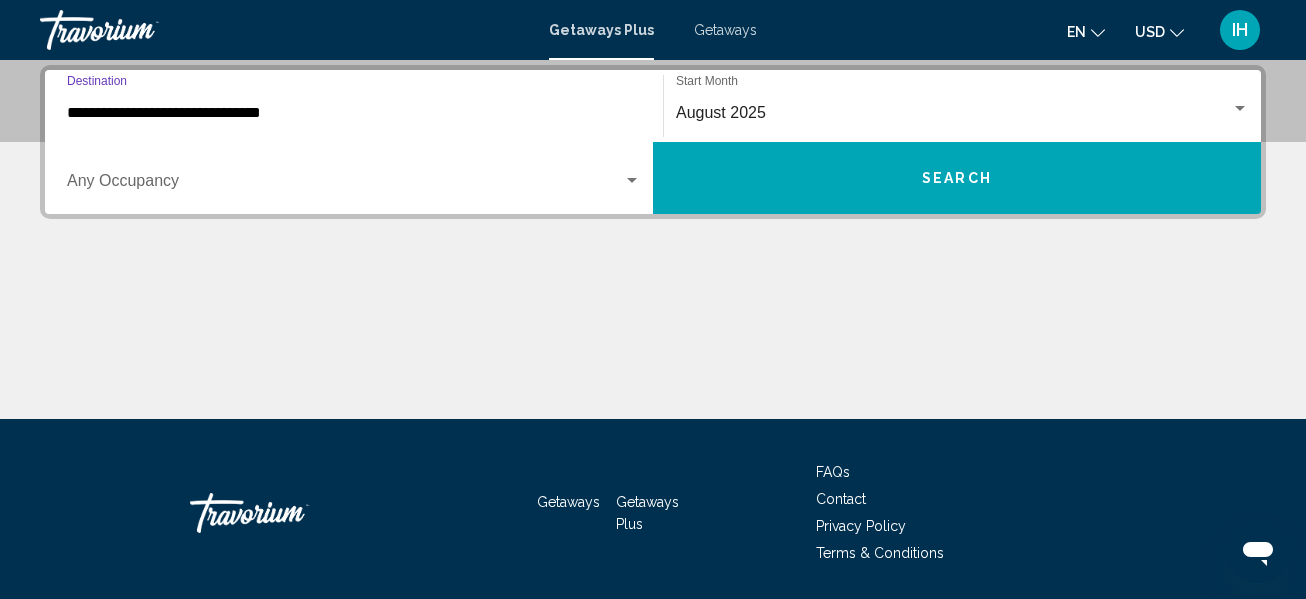 click at bounding box center (632, 181) 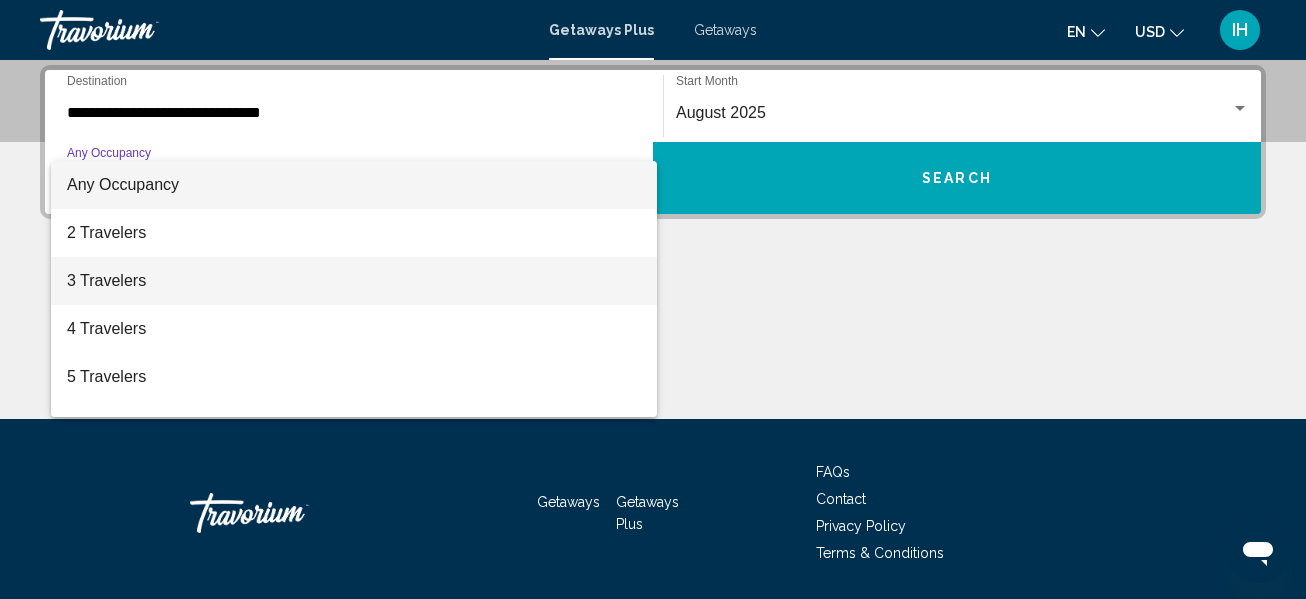 click on "3 Travelers" at bounding box center (354, 281) 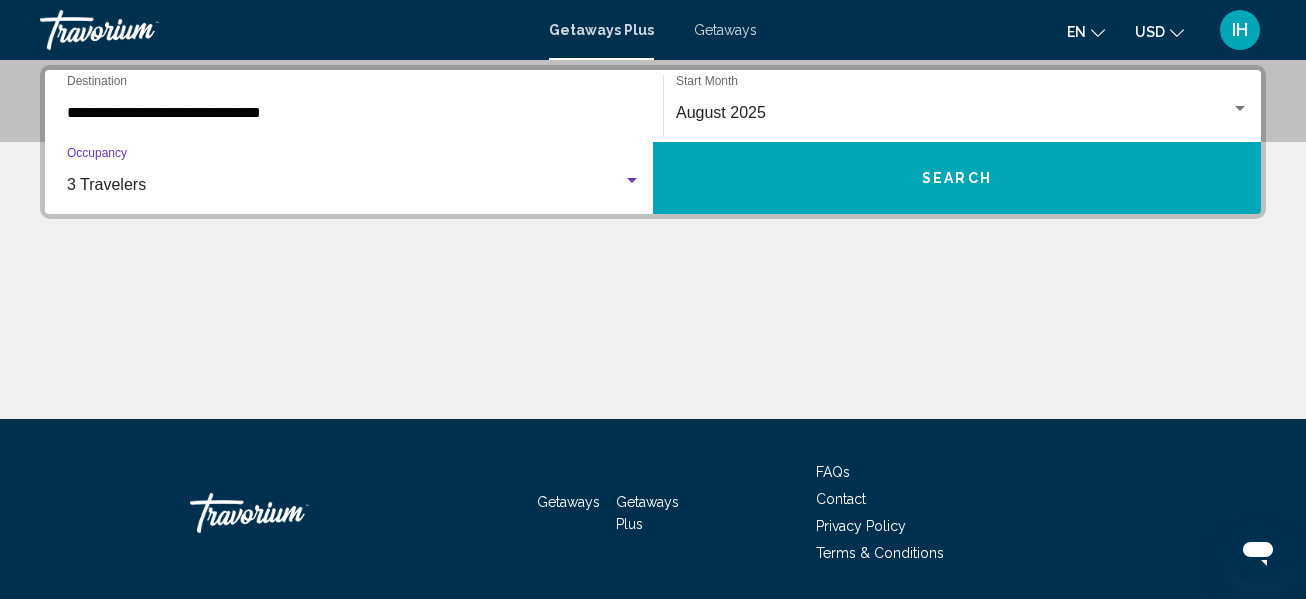 click on "Search" at bounding box center (957, 179) 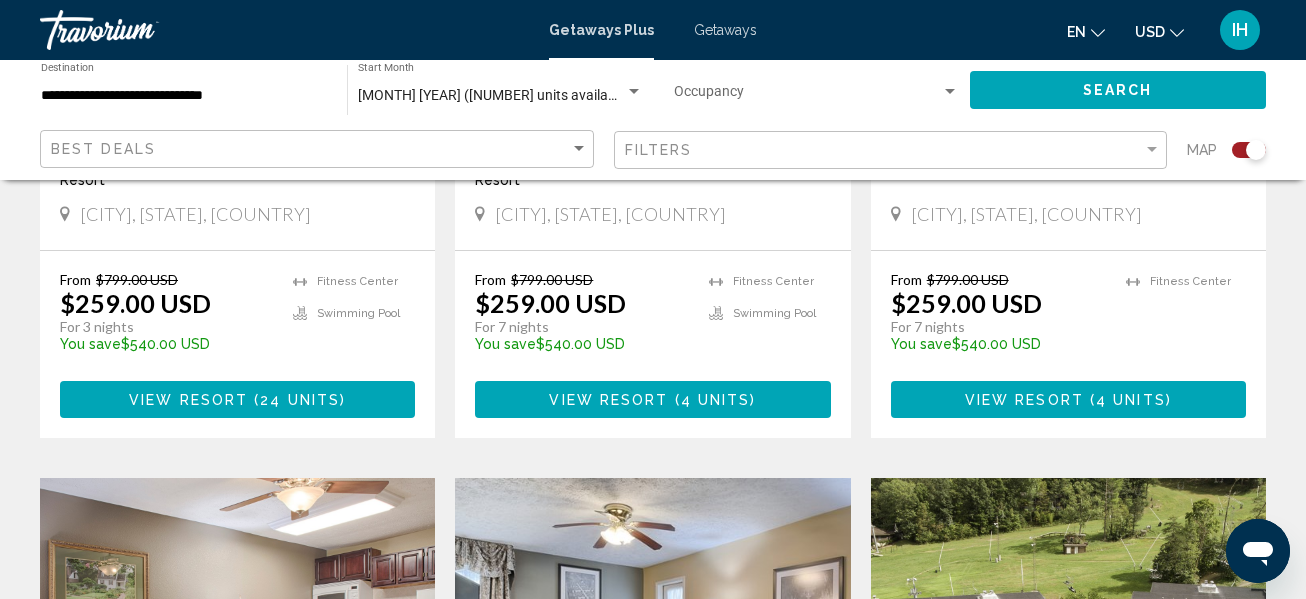scroll, scrollTop: 1200, scrollLeft: 0, axis: vertical 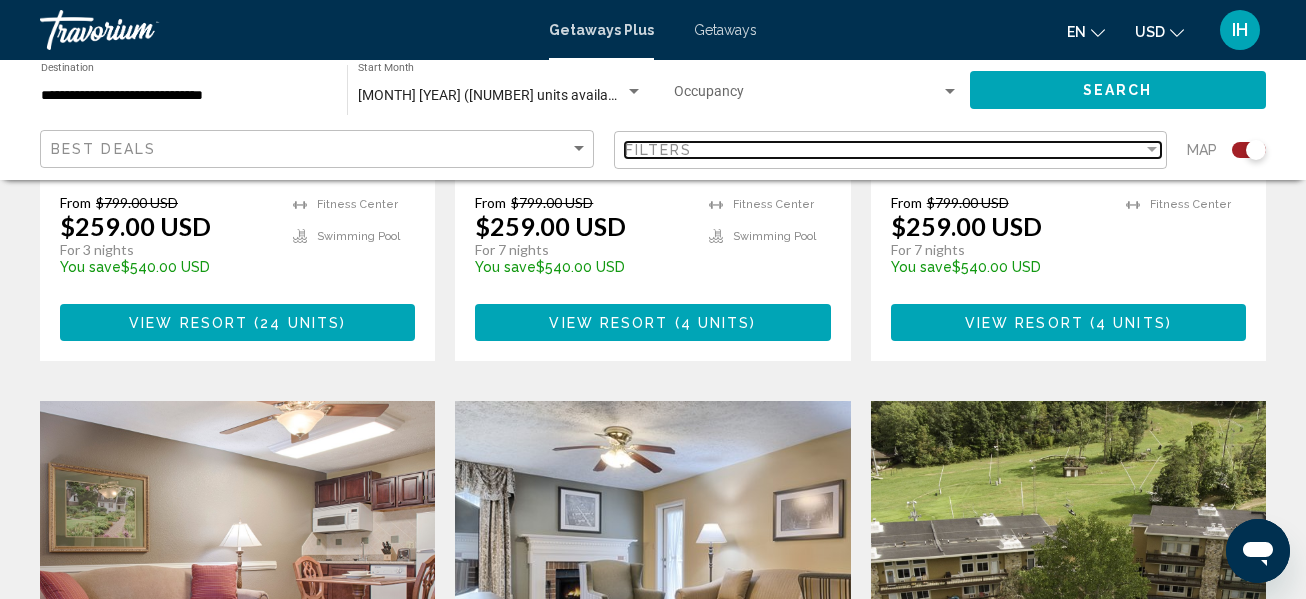 click on "Filters" at bounding box center [884, 150] 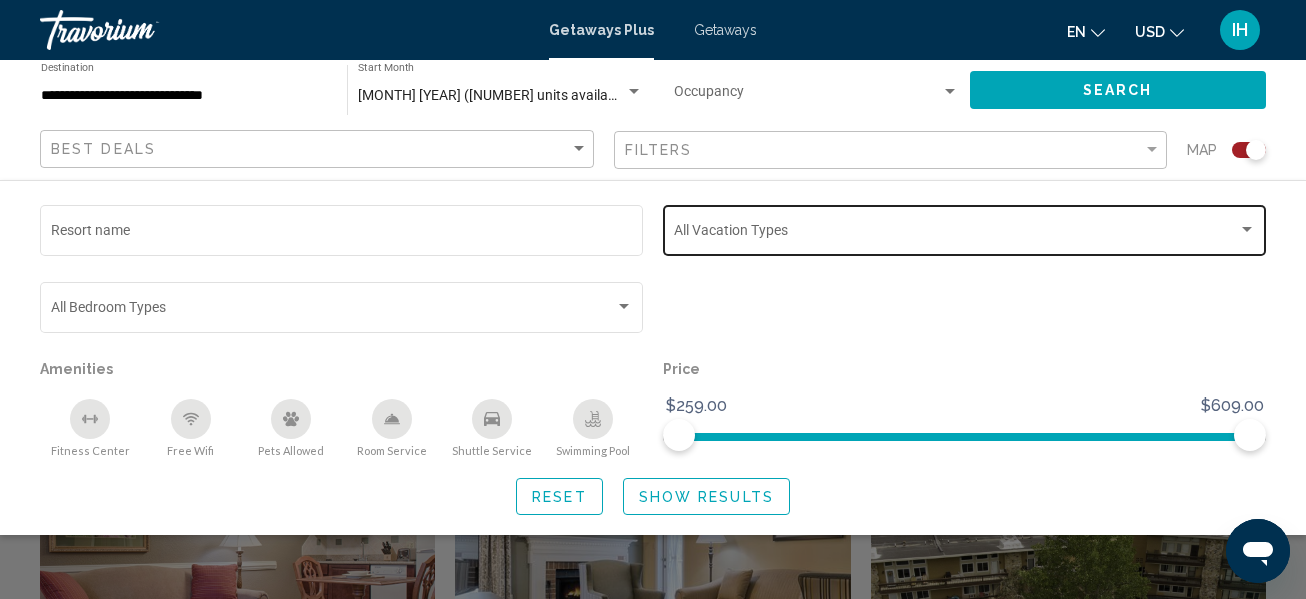 click at bounding box center [1247, 229] 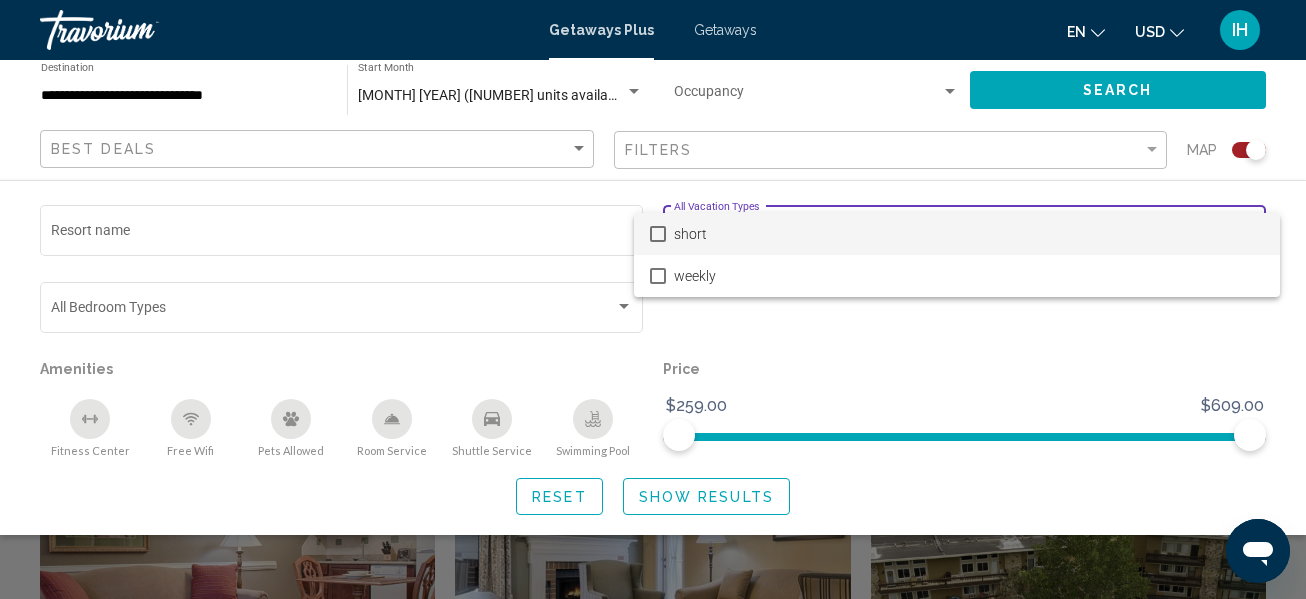 click at bounding box center [658, 234] 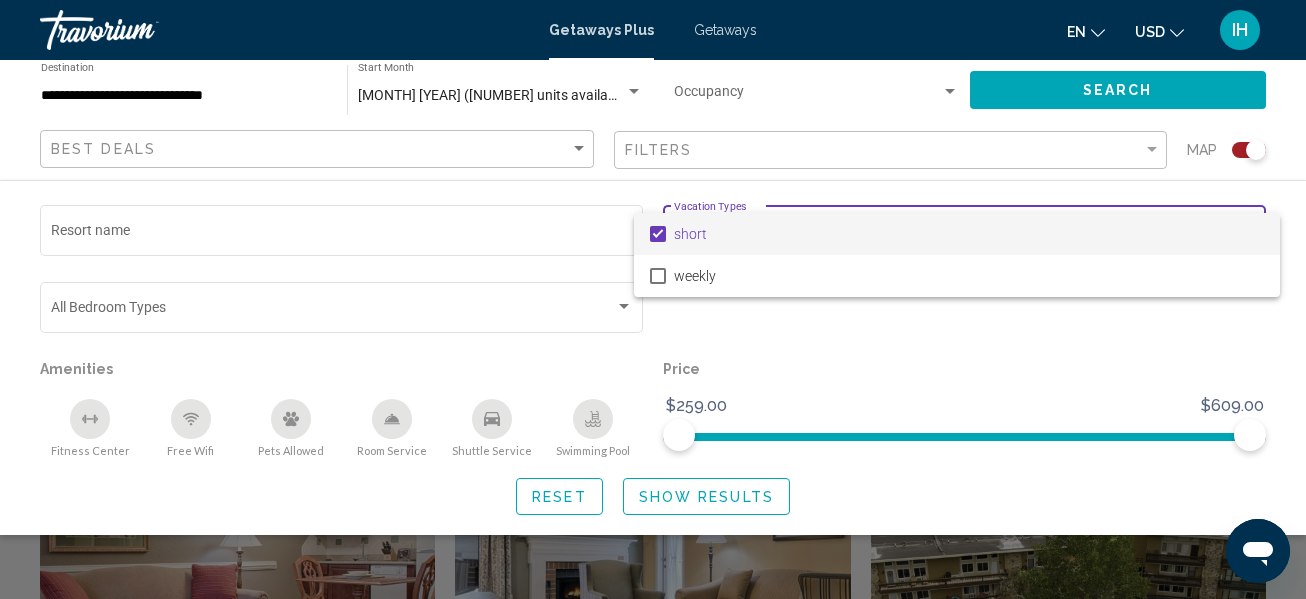 click at bounding box center [653, 299] 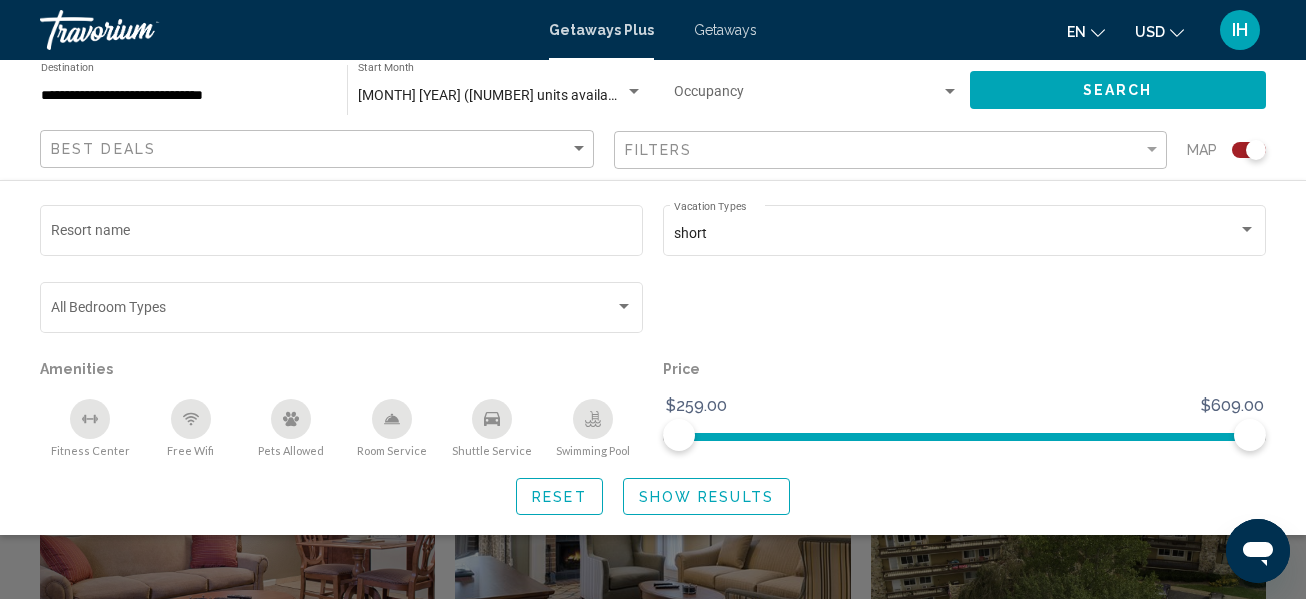 scroll, scrollTop: 1200, scrollLeft: 0, axis: vertical 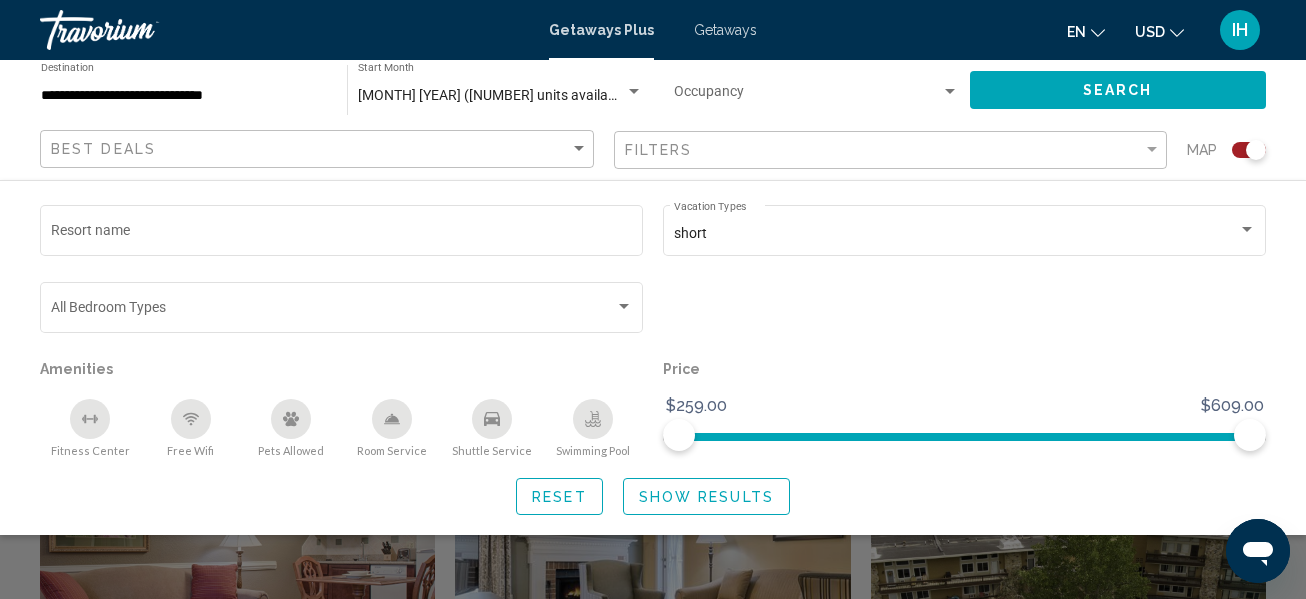 click on "Show Results" 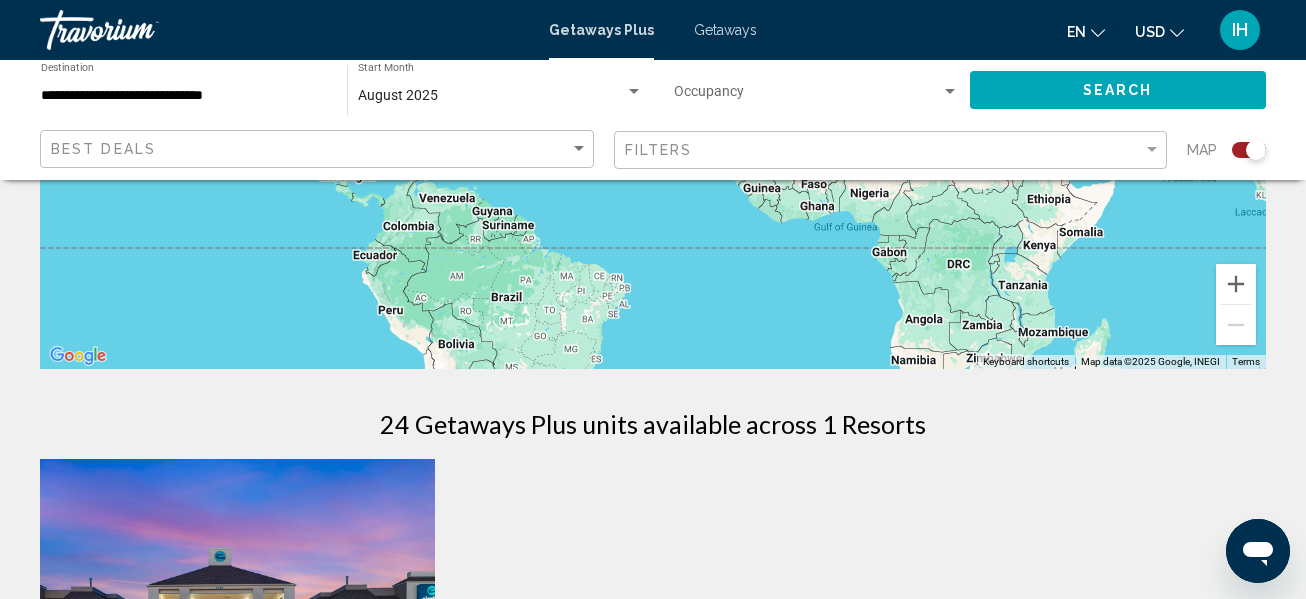 scroll, scrollTop: 400, scrollLeft: 0, axis: vertical 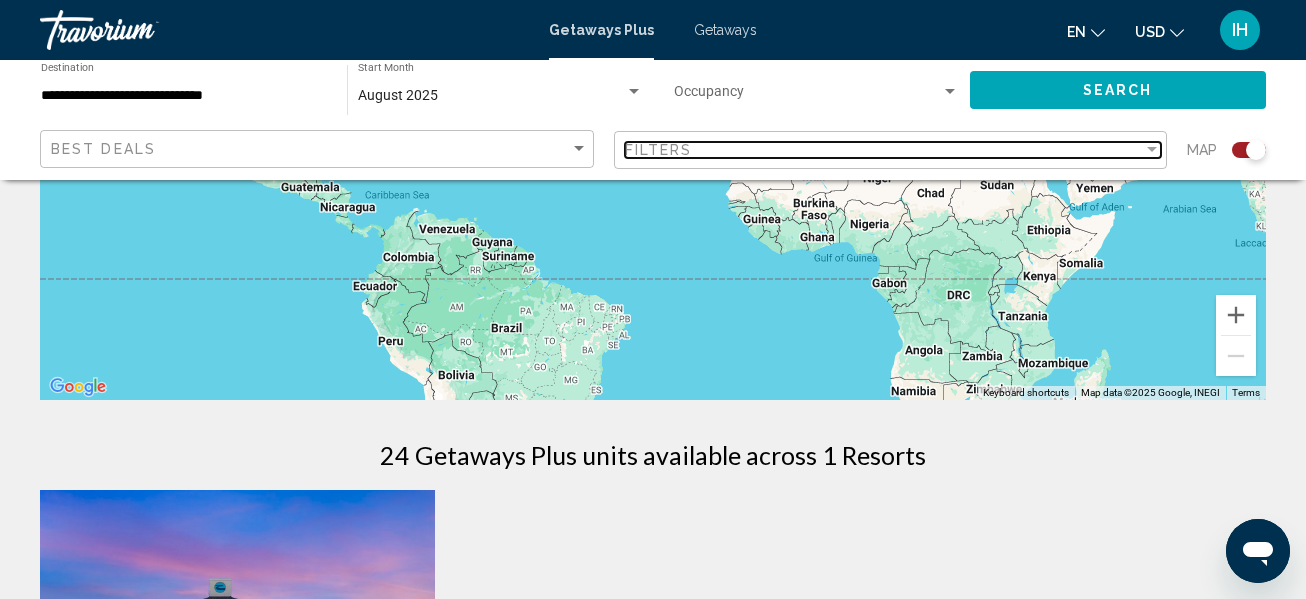 click at bounding box center [1152, 149] 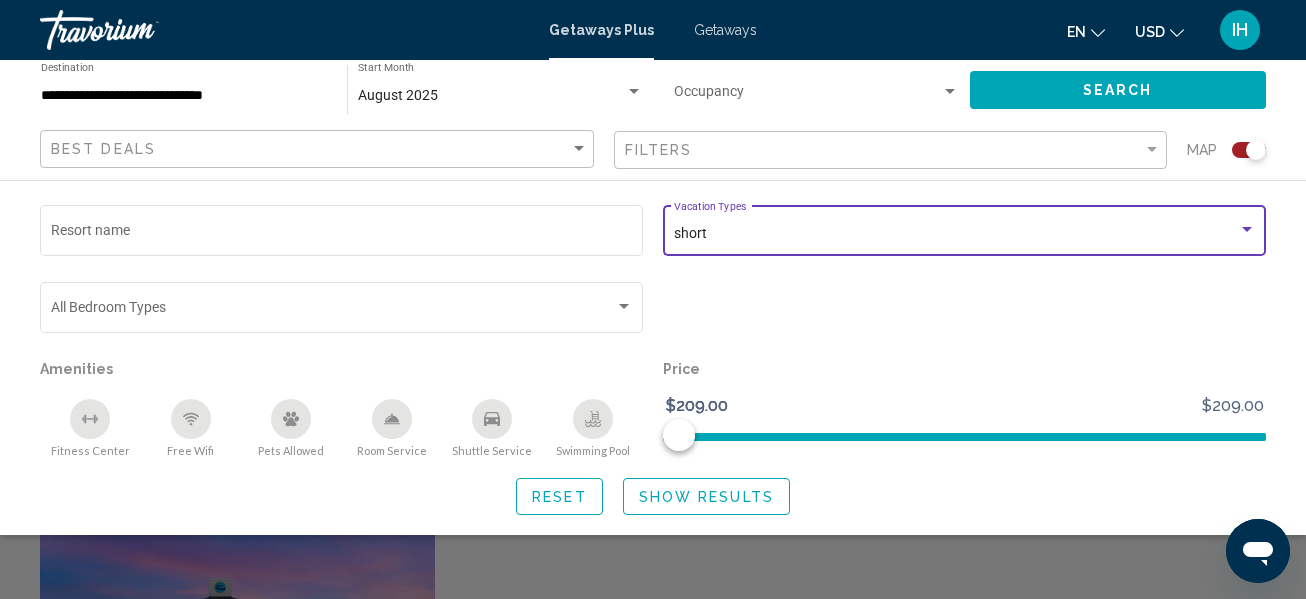 click at bounding box center [1247, 230] 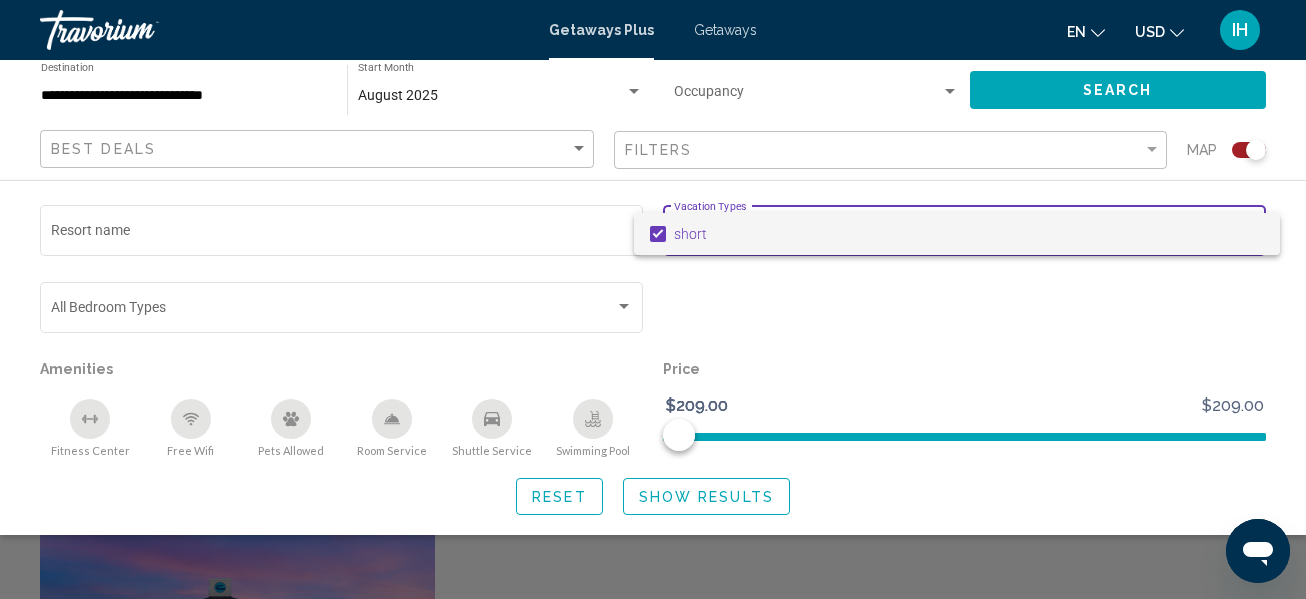 click at bounding box center [653, 299] 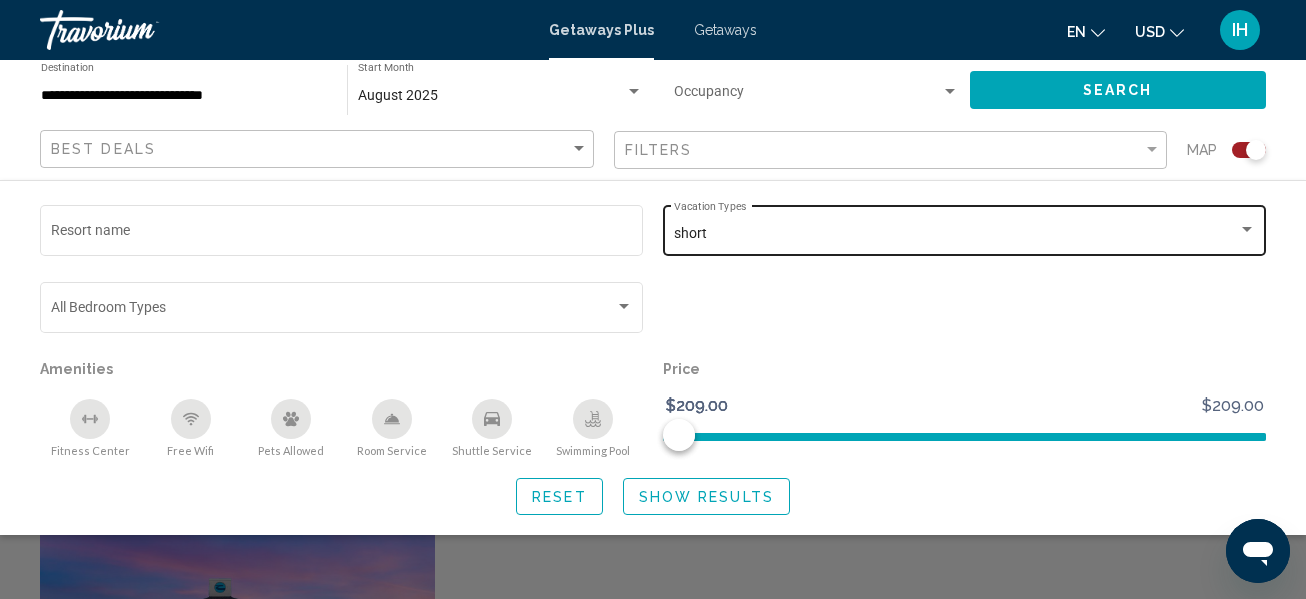 click on "short" at bounding box center (690, 233) 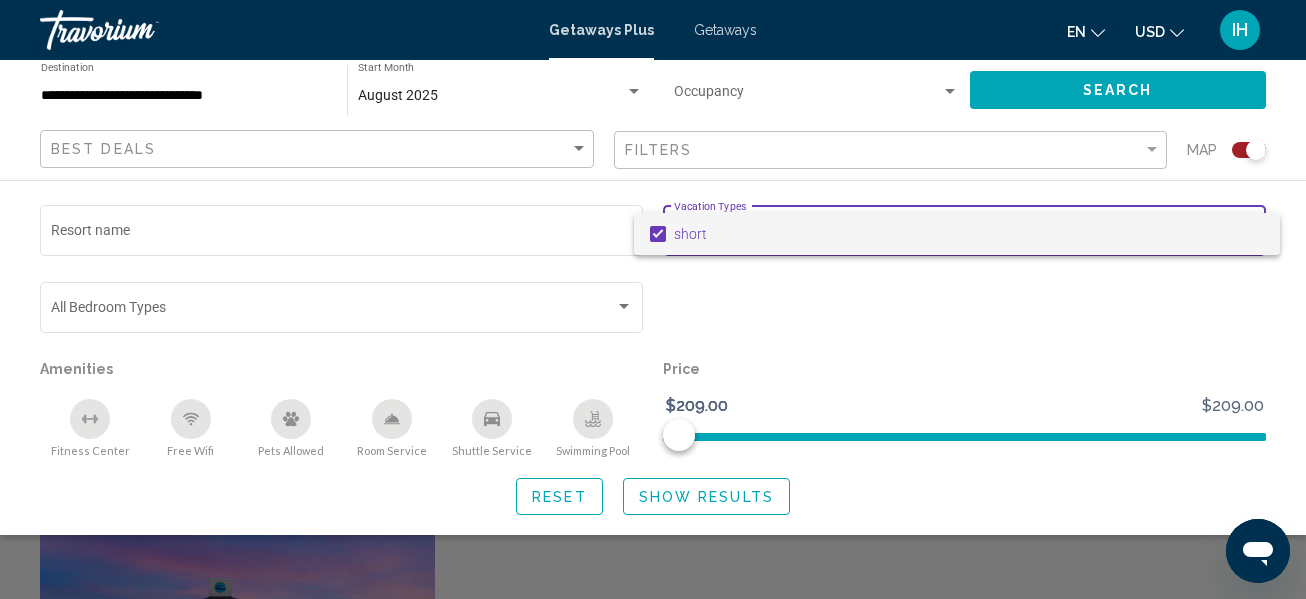 click on "short" at bounding box center (969, 234) 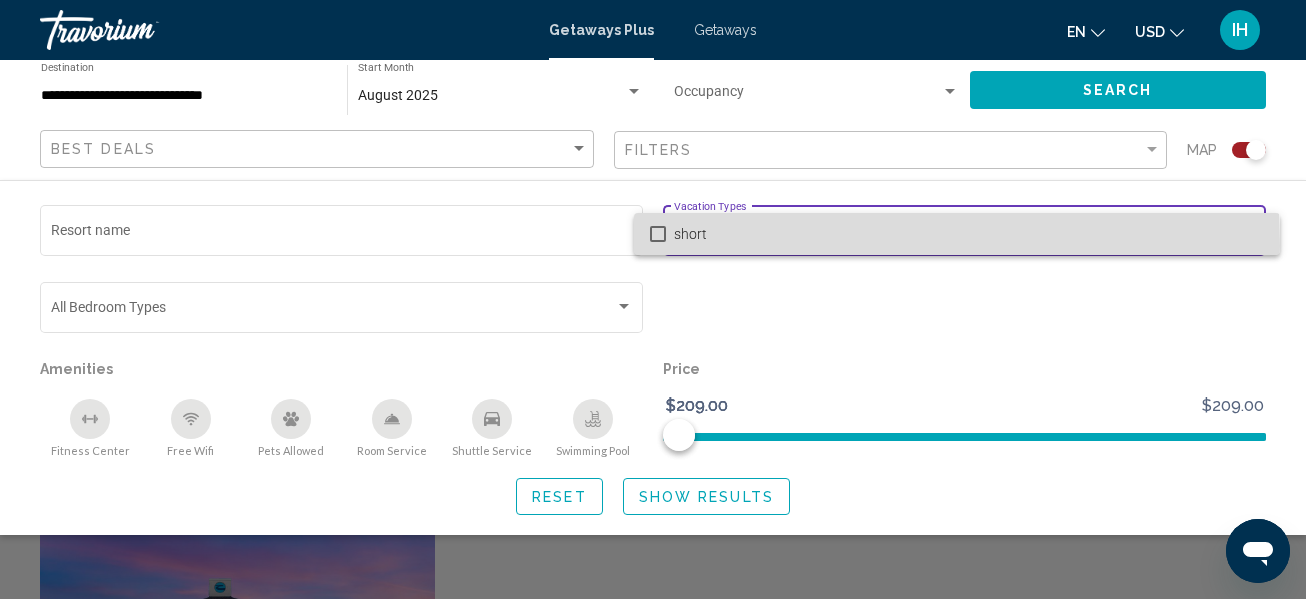 click on "short" at bounding box center [969, 234] 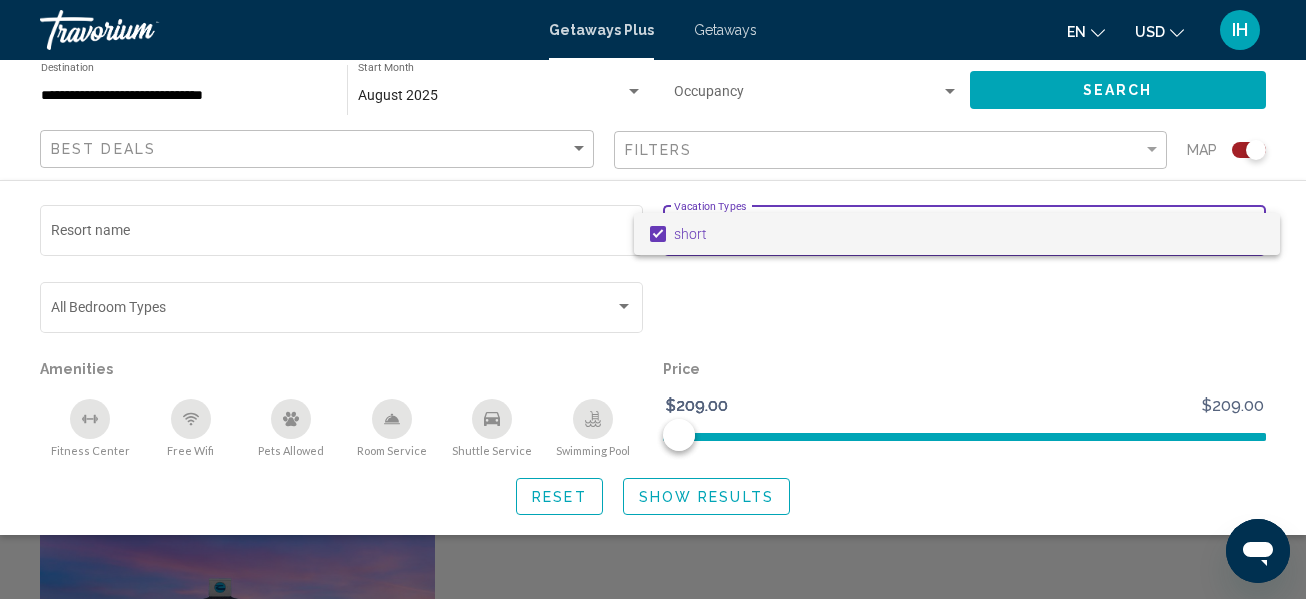 drag, startPoint x: 656, startPoint y: 233, endPoint x: 666, endPoint y: 234, distance: 10.049875 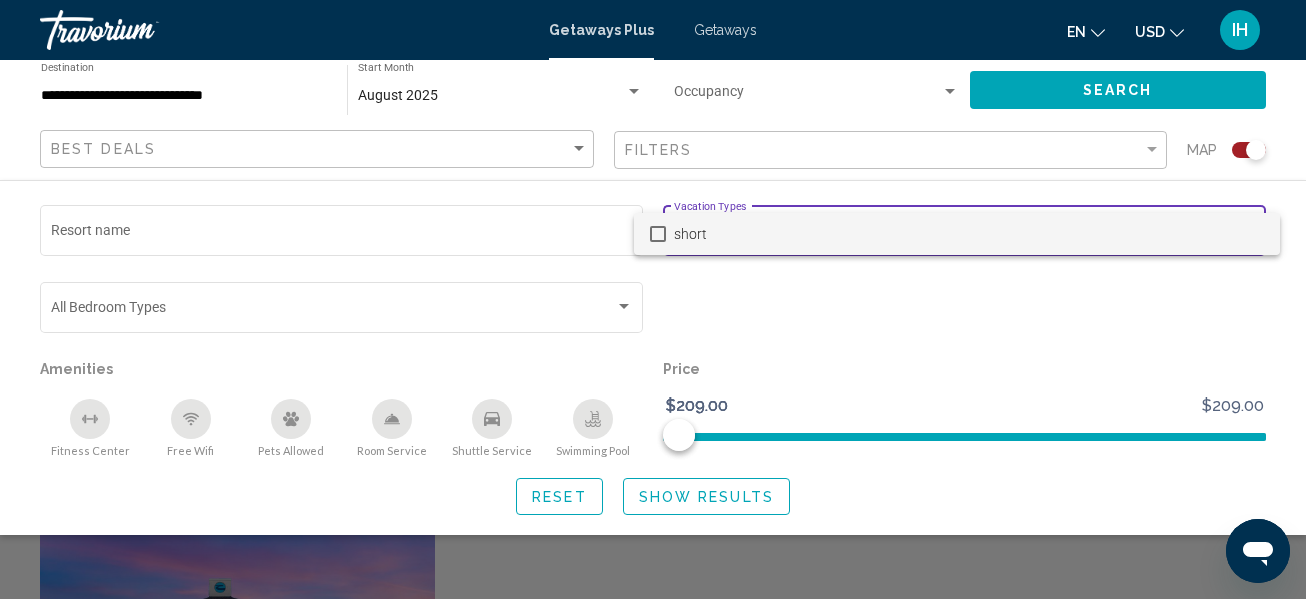 click at bounding box center [653, 299] 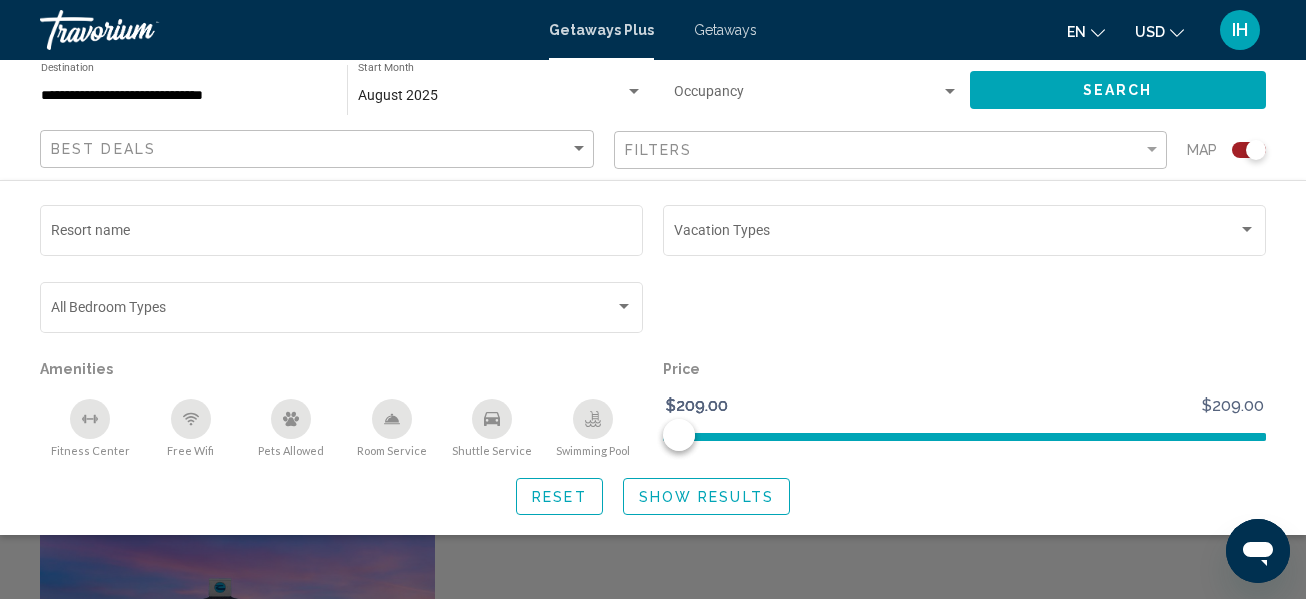 click on "Show Results" 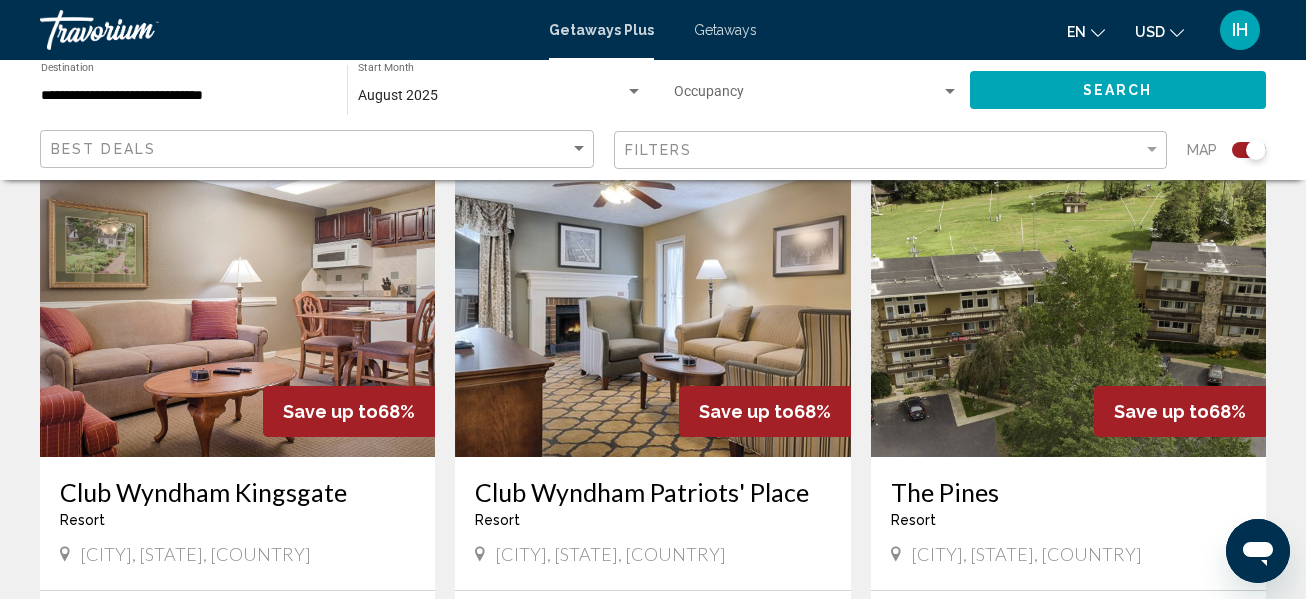 scroll, scrollTop: 1500, scrollLeft: 0, axis: vertical 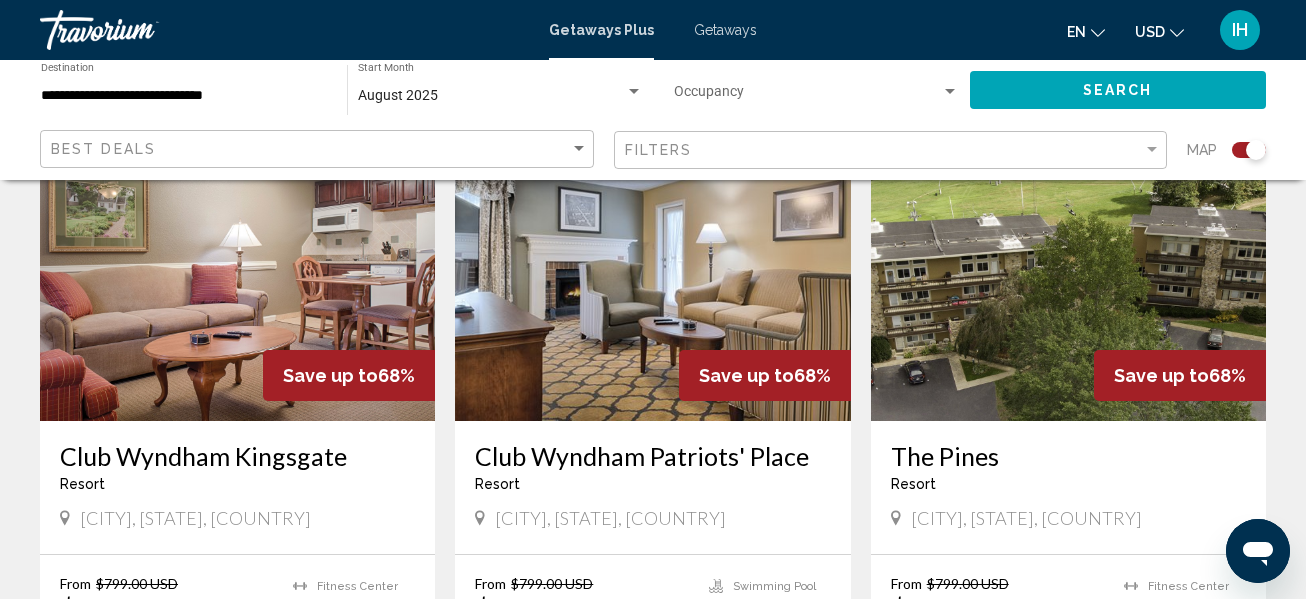 click on "Club Wyndham Kingsgate" at bounding box center [237, 456] 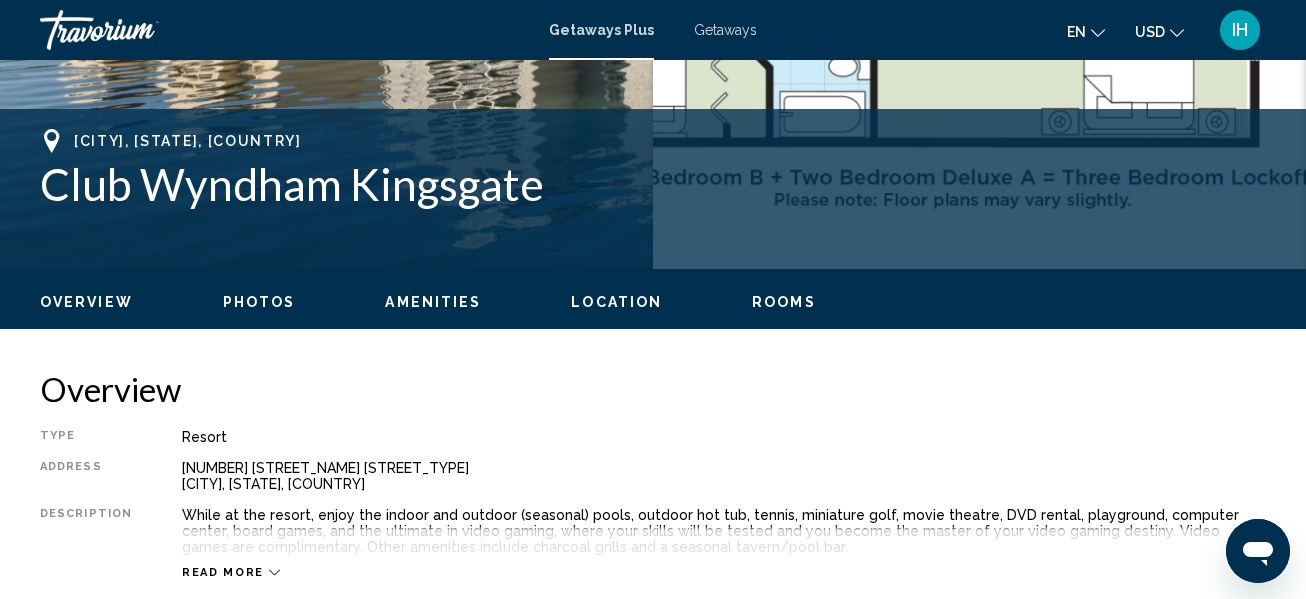 scroll, scrollTop: 735, scrollLeft: 0, axis: vertical 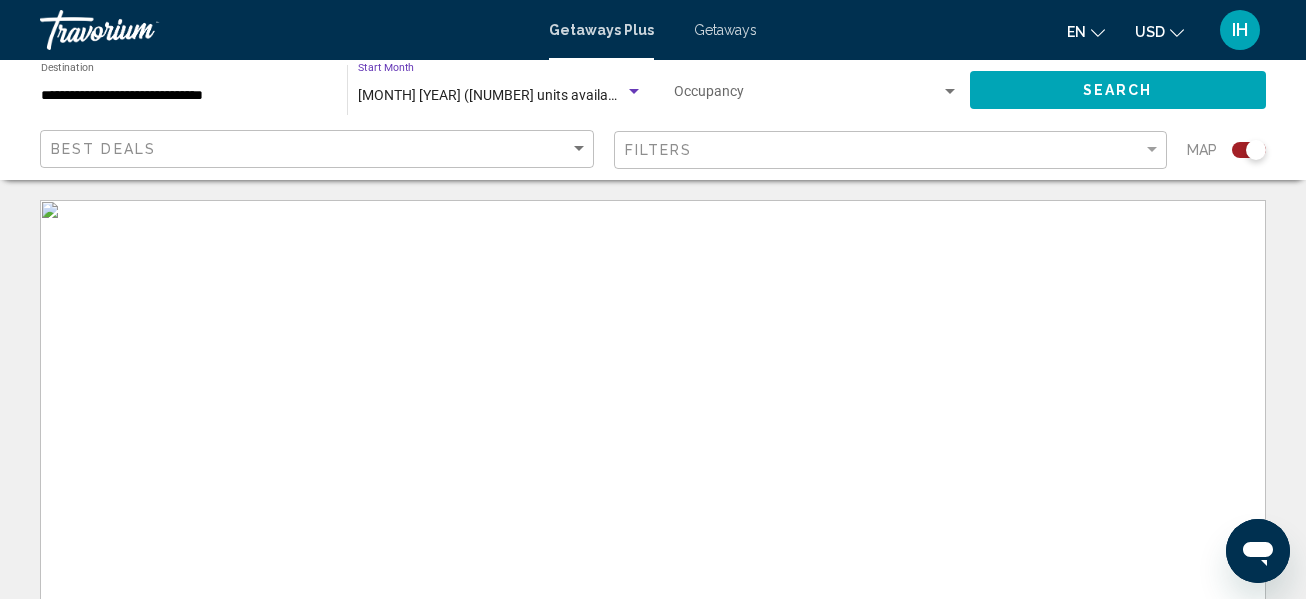 click on "August 2025 (514 units available)" at bounding box center [494, 95] 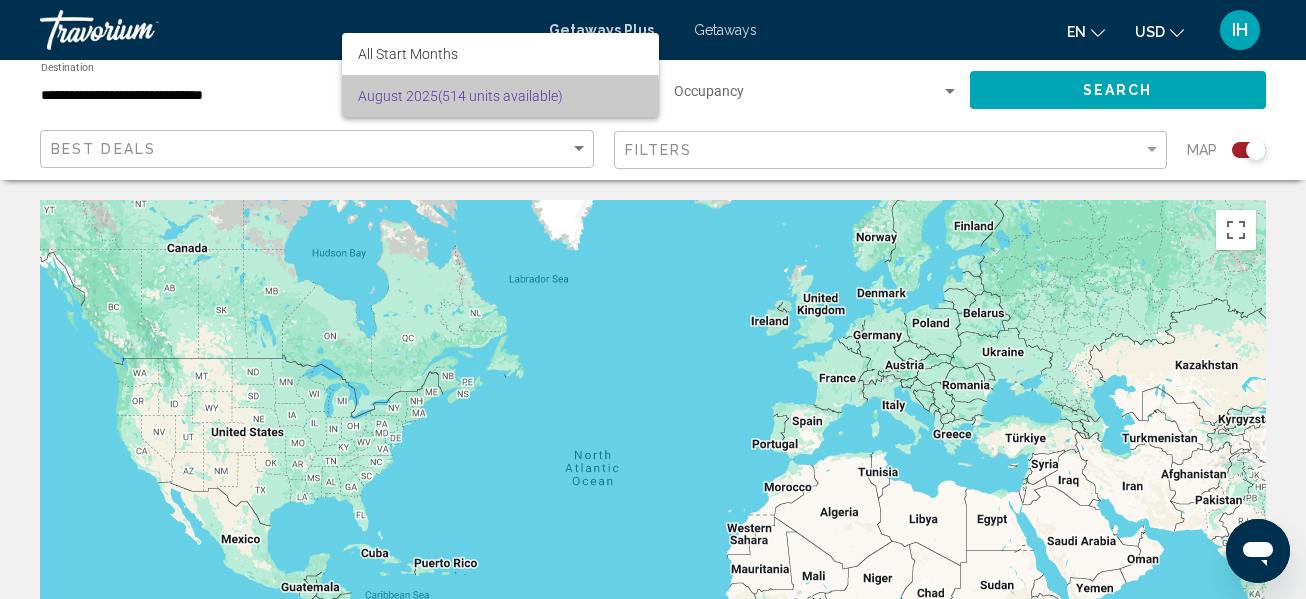 click on "August 2025  (514 units available)" at bounding box center (500, 96) 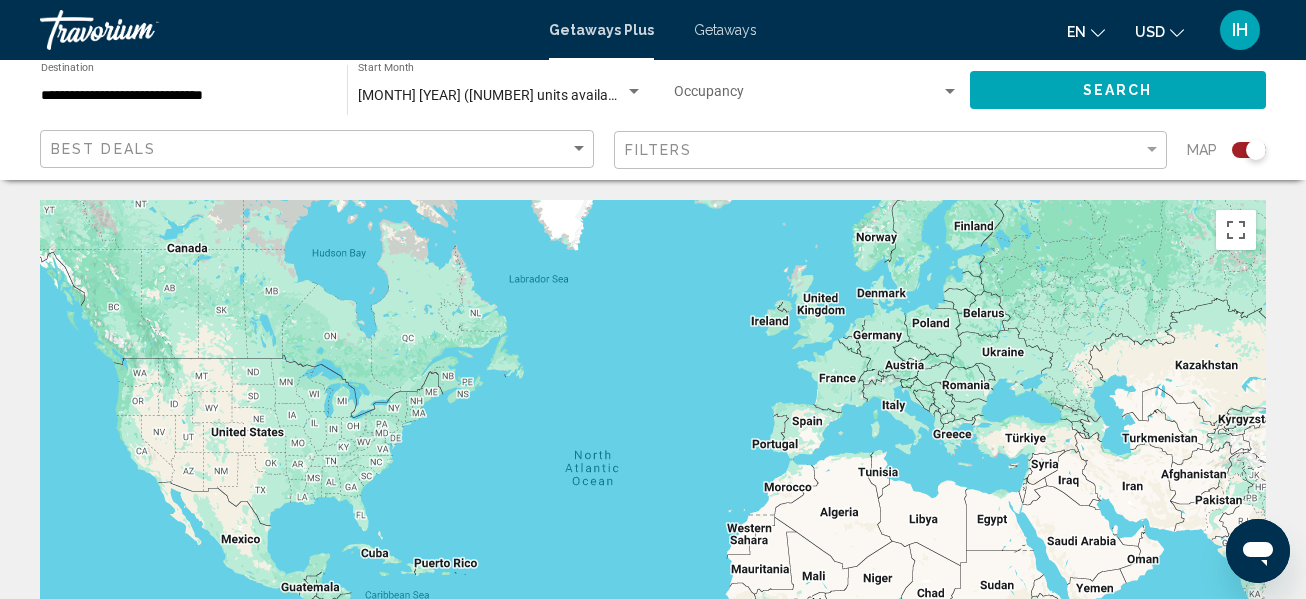 click on "August 2025 (514 units available) Start Month All Start Months" 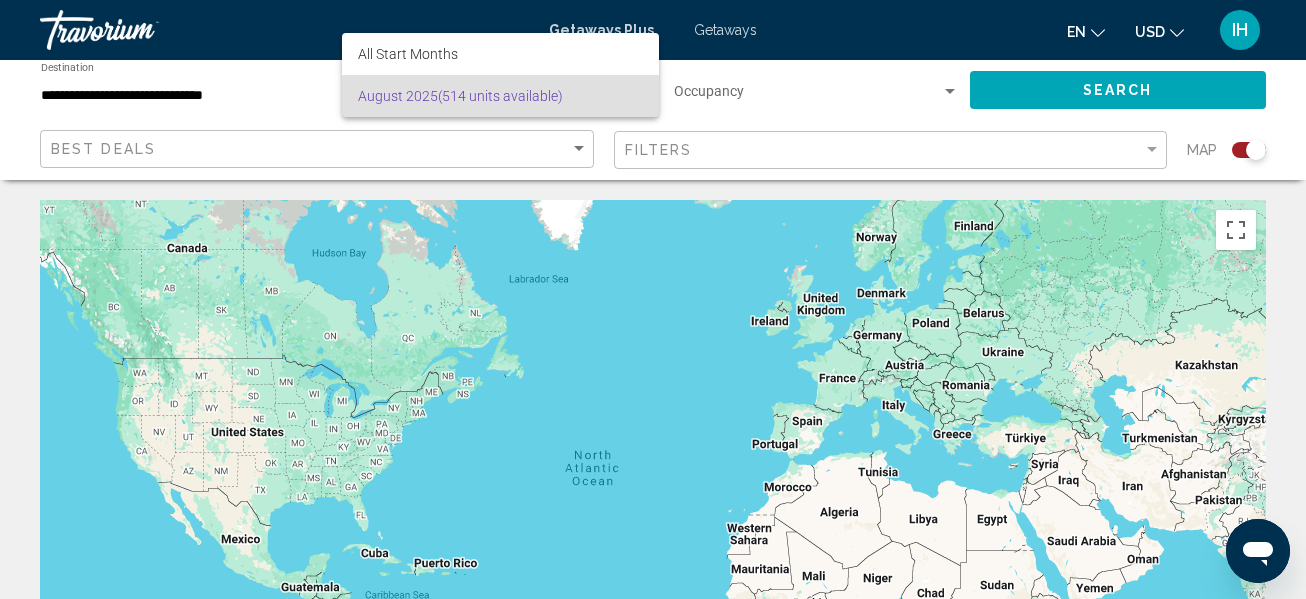 click at bounding box center (653, 299) 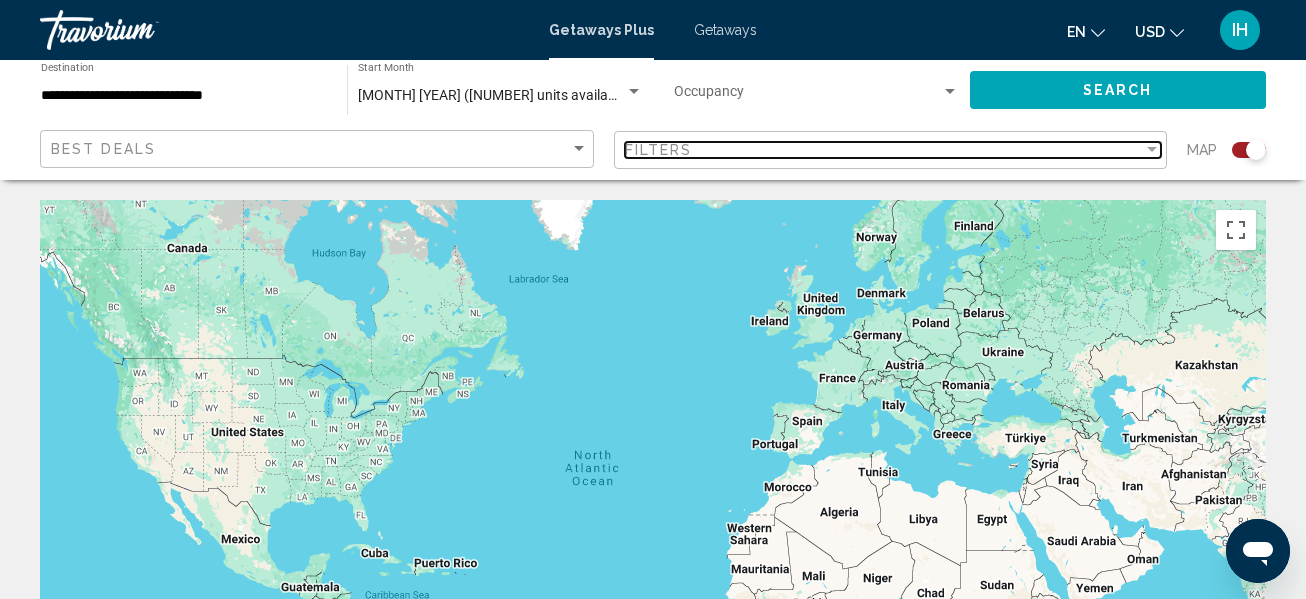 click at bounding box center [1152, 150] 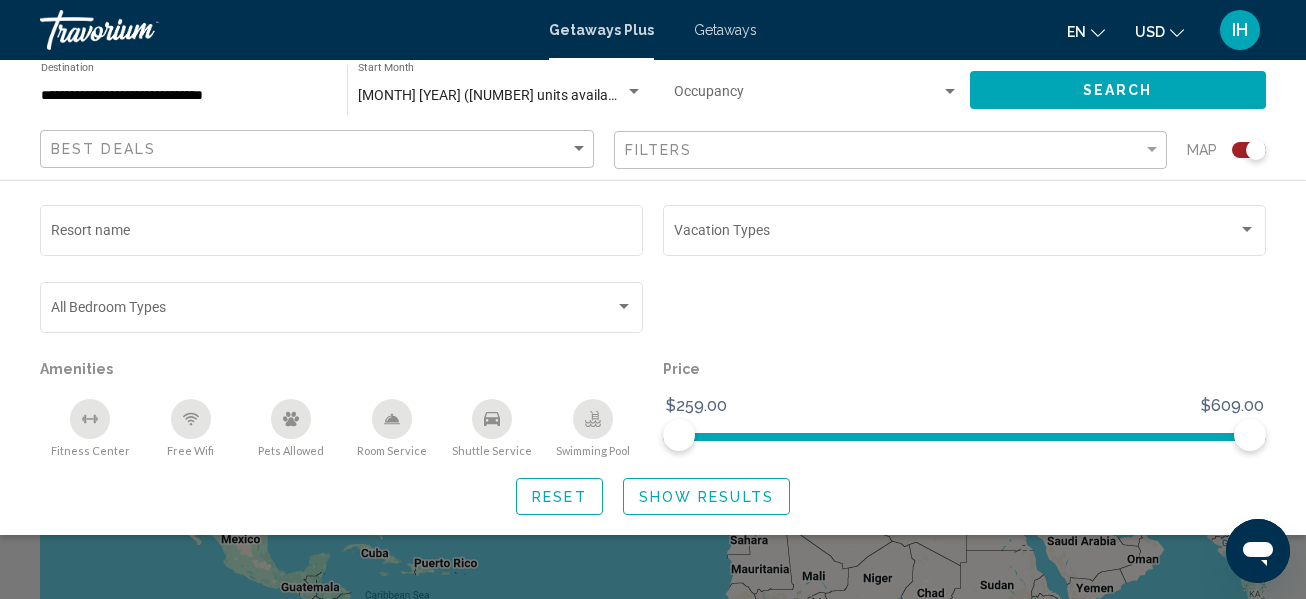click on "Show Results" 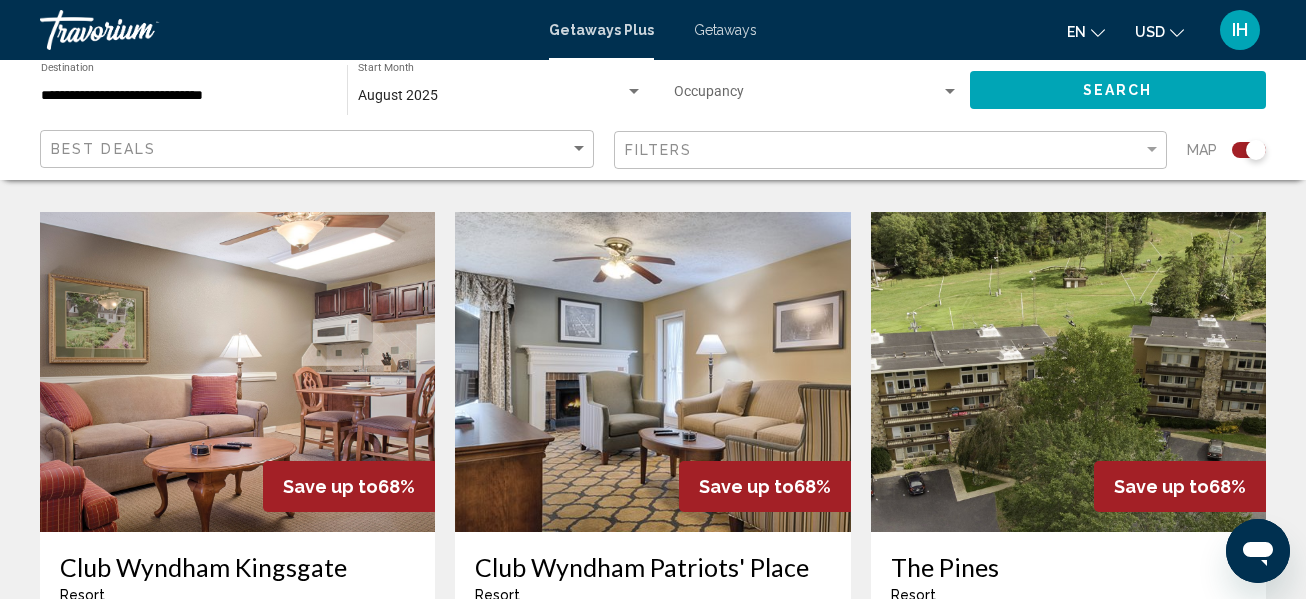 scroll, scrollTop: 1500, scrollLeft: 0, axis: vertical 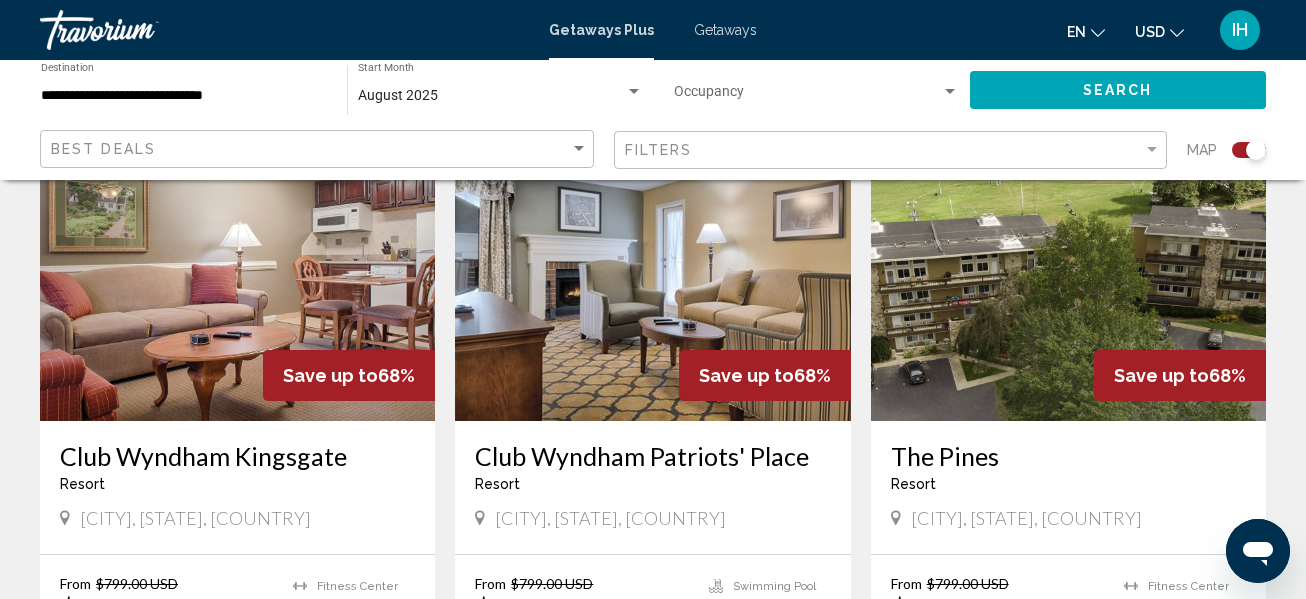 click on "Club Wyndham Patriots'  Place" at bounding box center (652, 456) 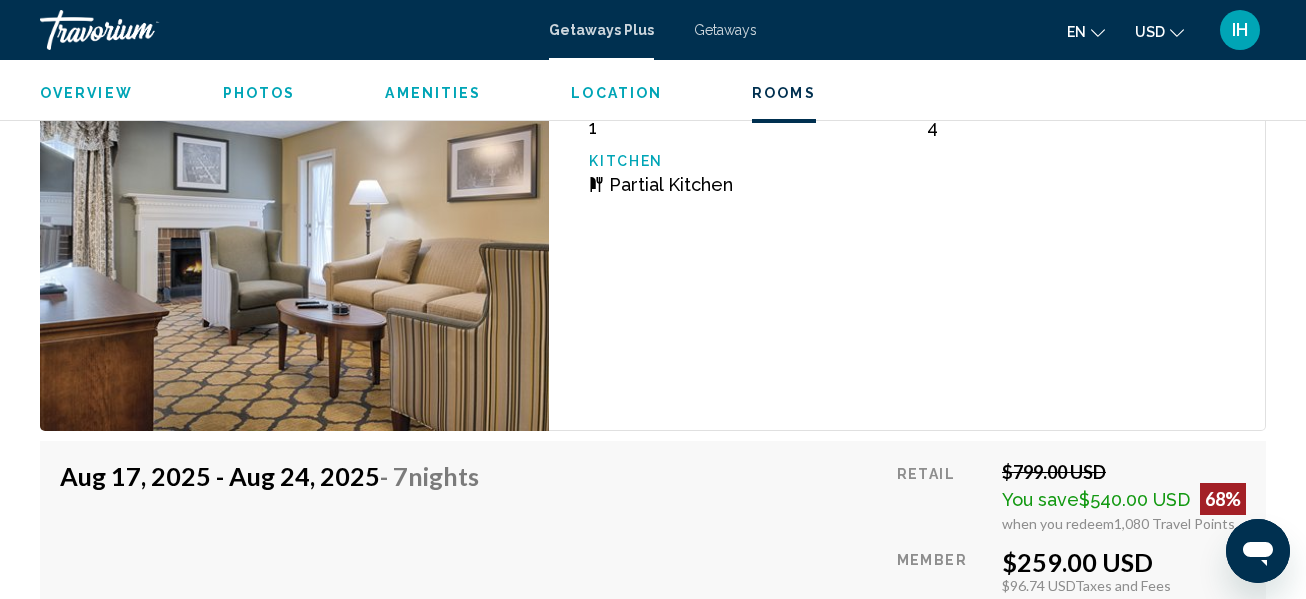 scroll, scrollTop: 4335, scrollLeft: 0, axis: vertical 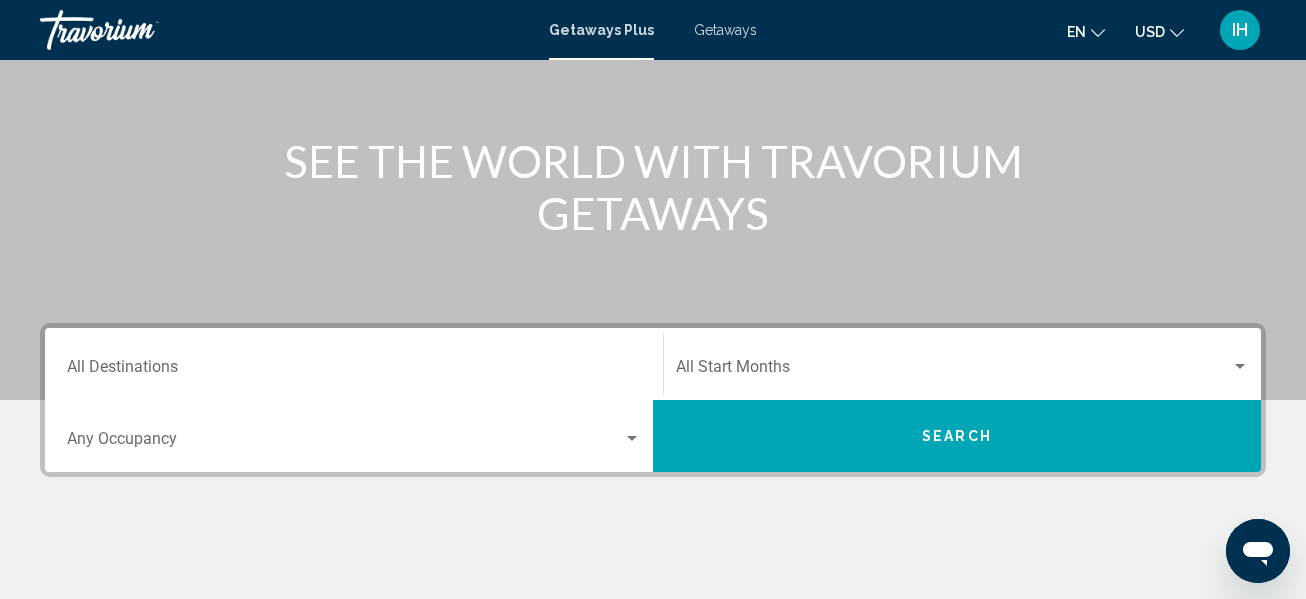 click 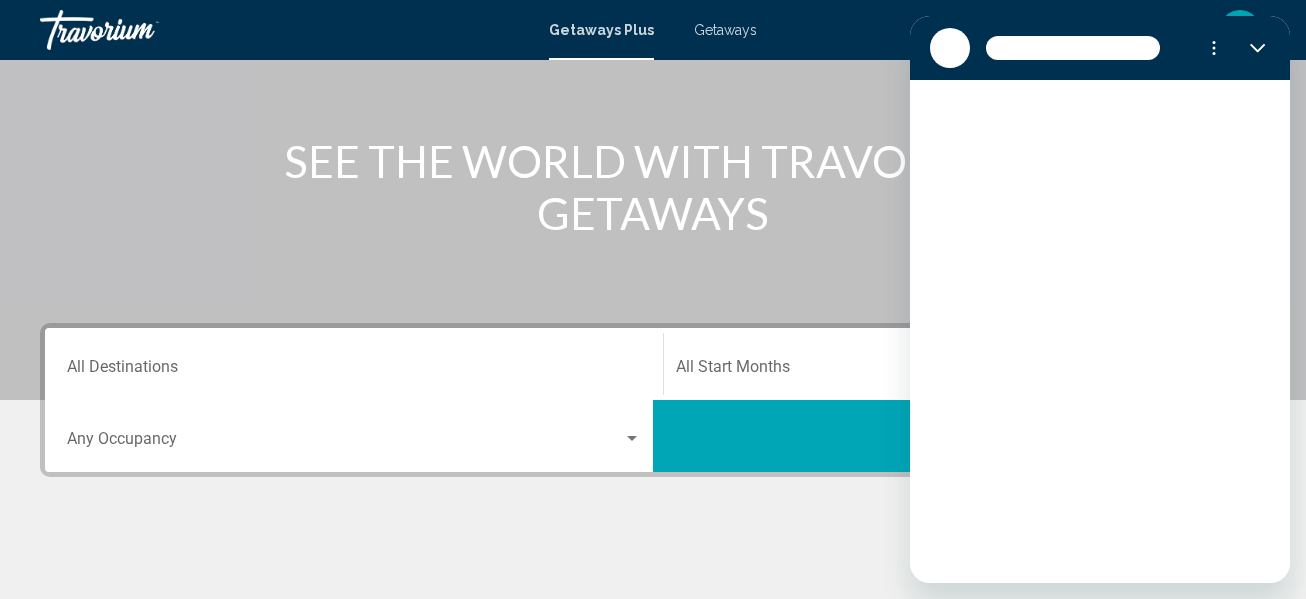 scroll, scrollTop: 0, scrollLeft: 0, axis: both 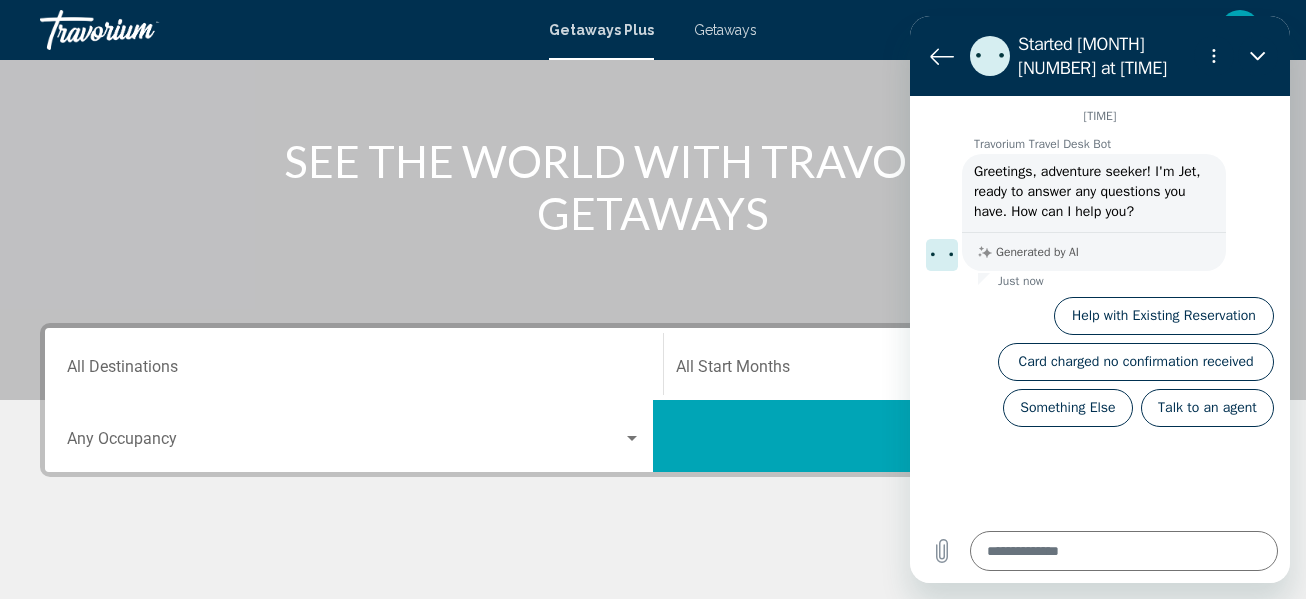 click at bounding box center [653, 602] 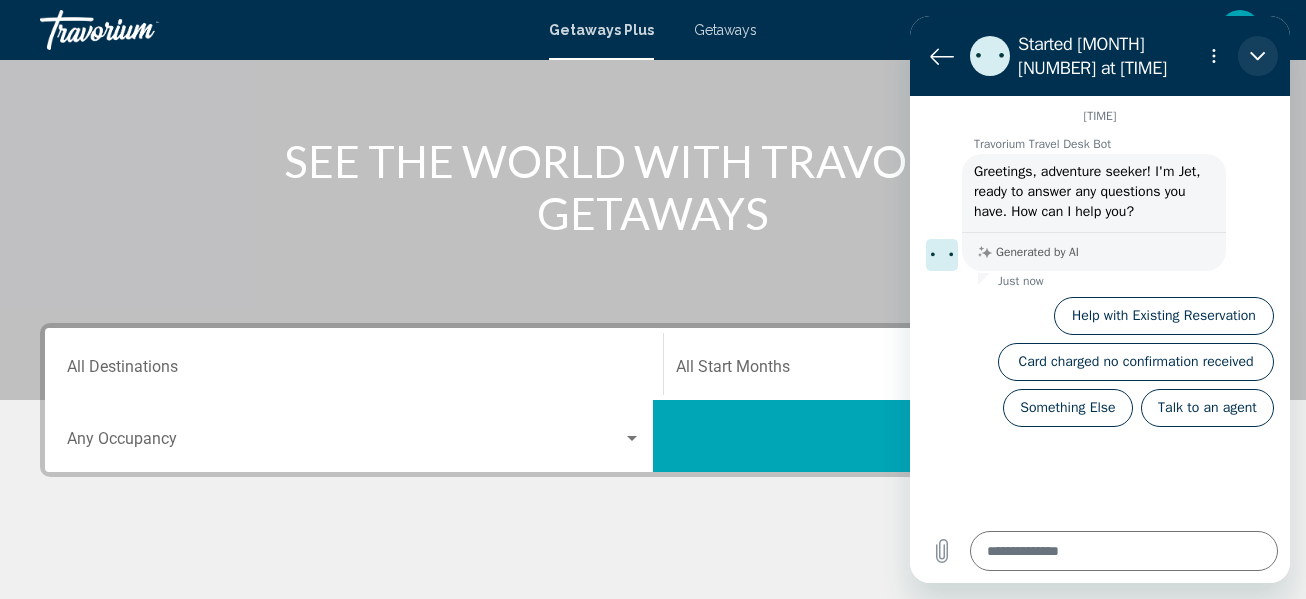 click 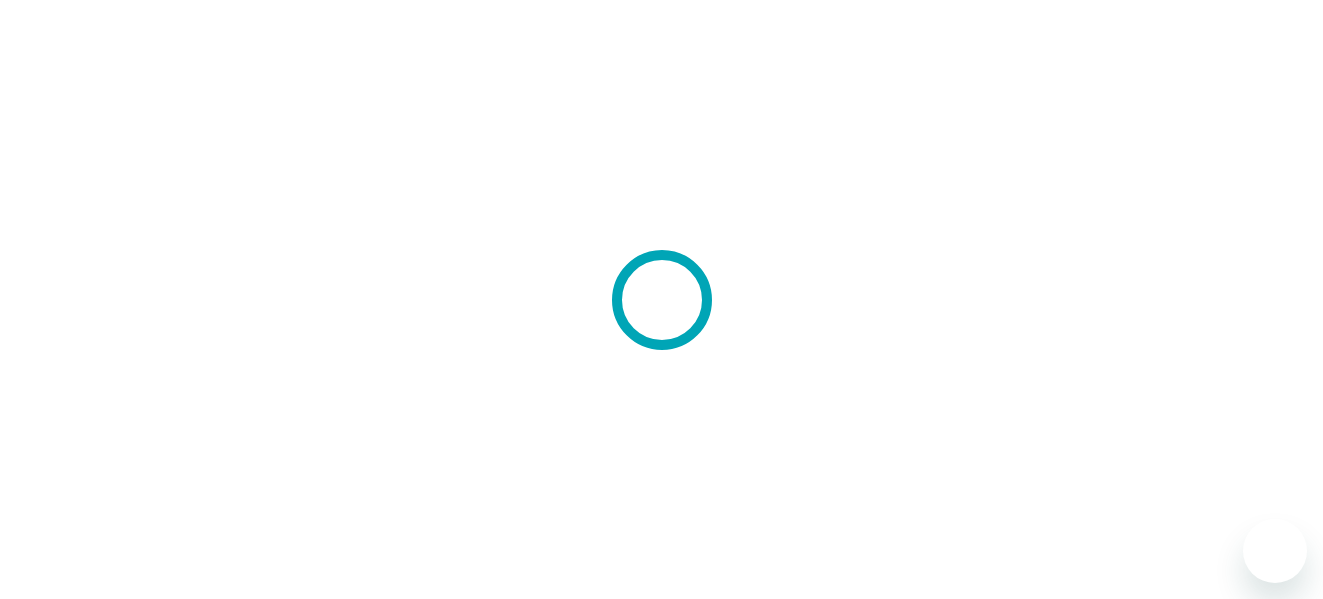 scroll, scrollTop: 0, scrollLeft: 0, axis: both 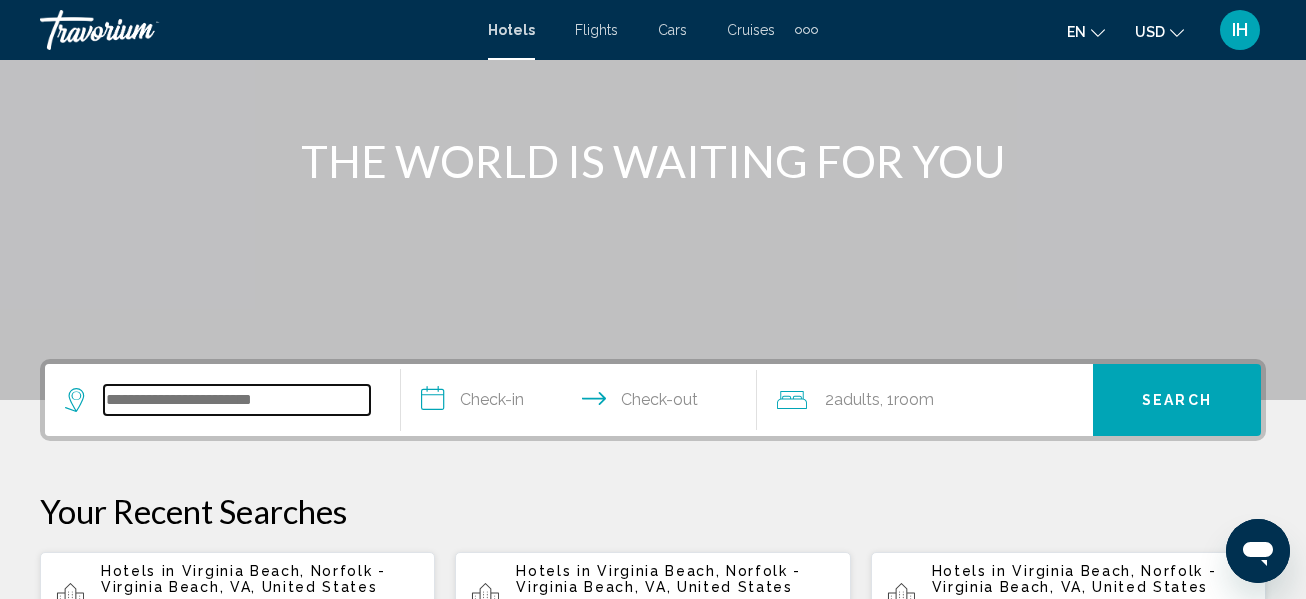 click at bounding box center [237, 400] 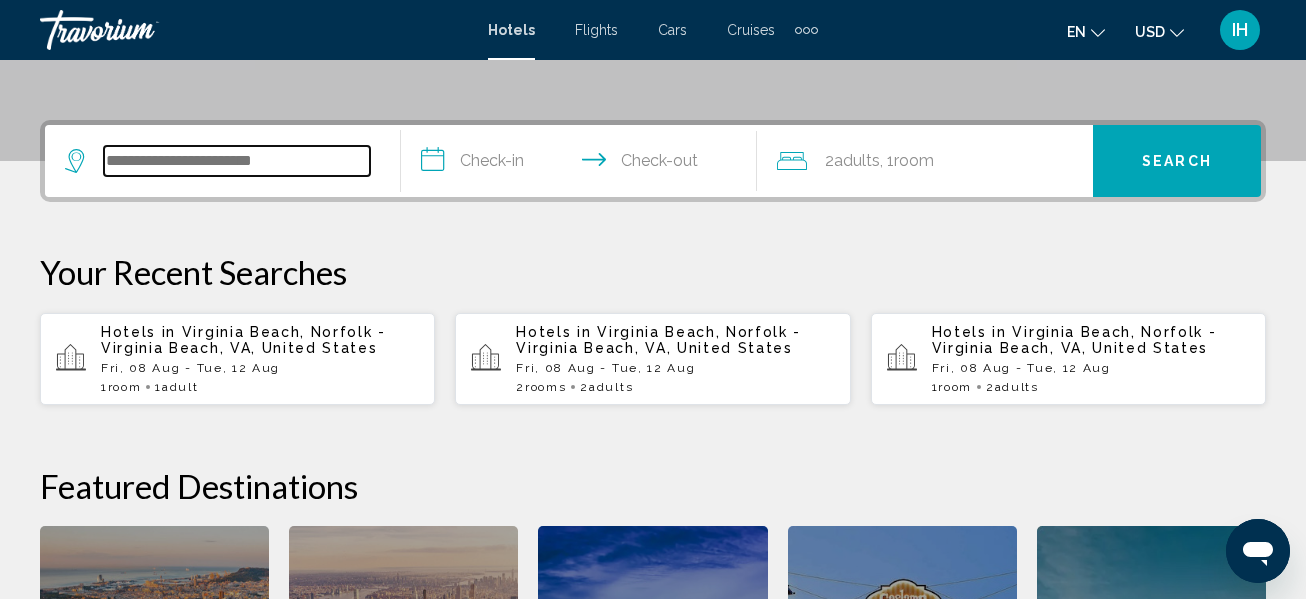 scroll, scrollTop: 494, scrollLeft: 0, axis: vertical 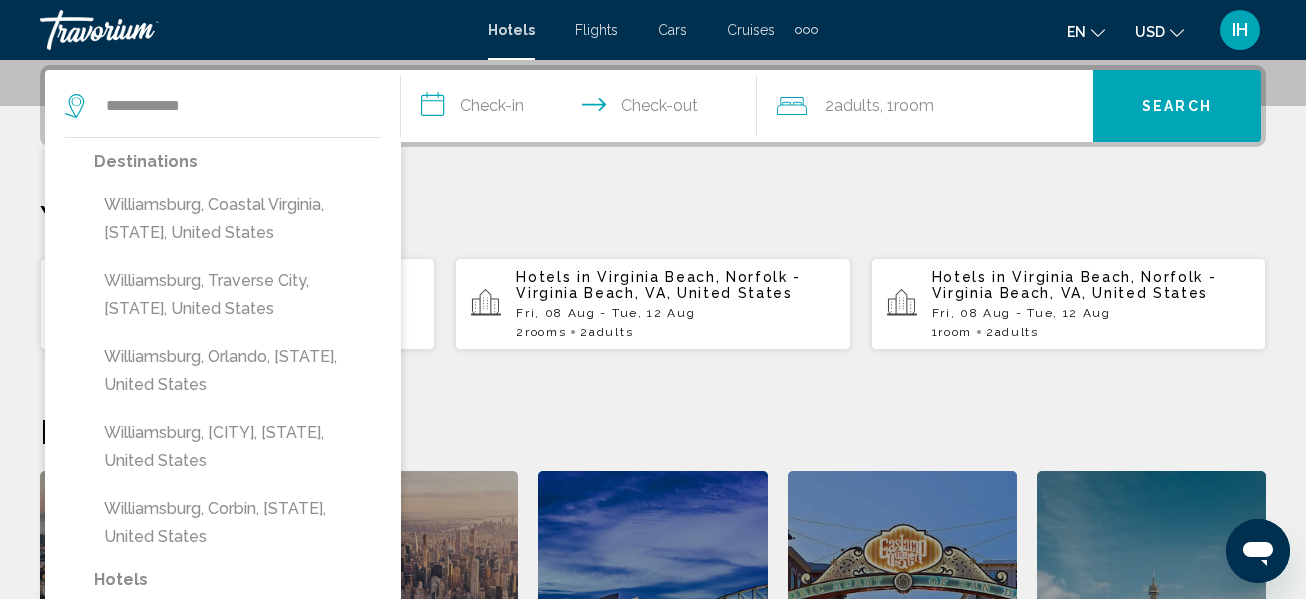 click on "Williamsburg, Coastal Virginia, VA, United States" at bounding box center (237, 219) 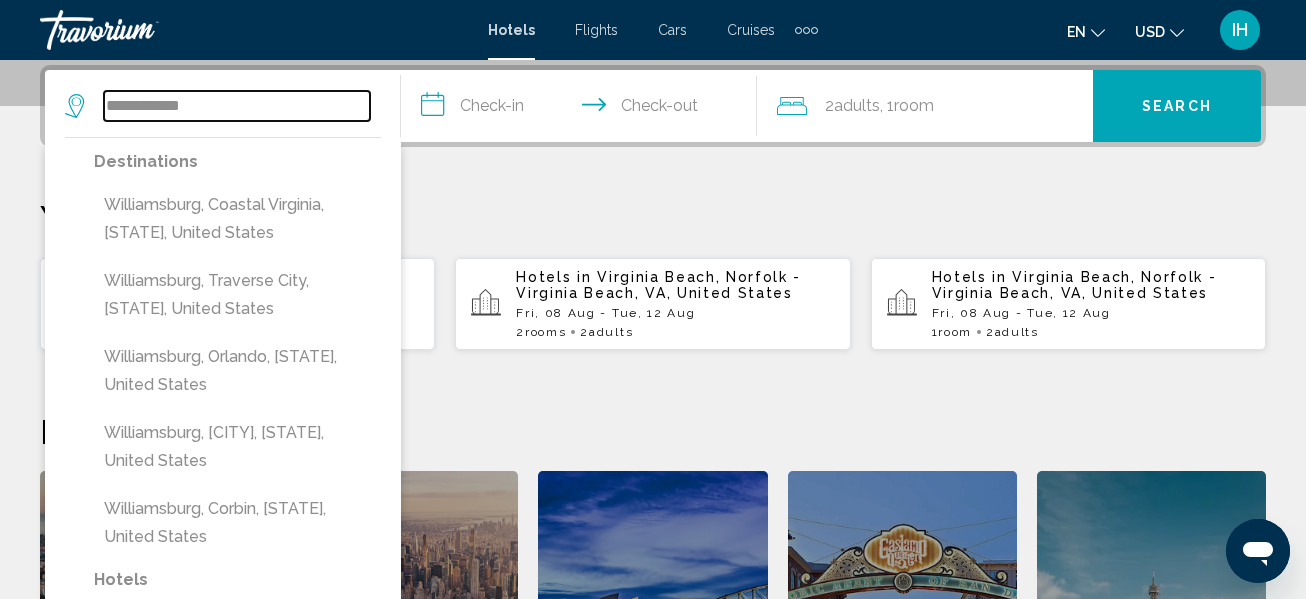 type on "**********" 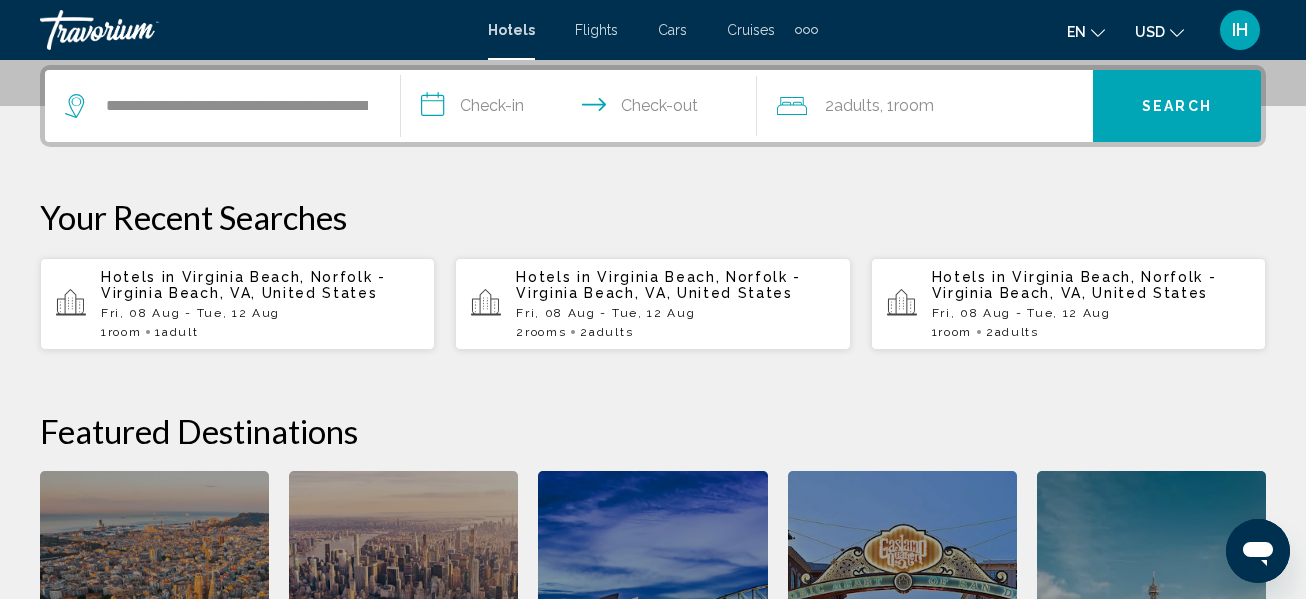 click on "**********" at bounding box center (583, 109) 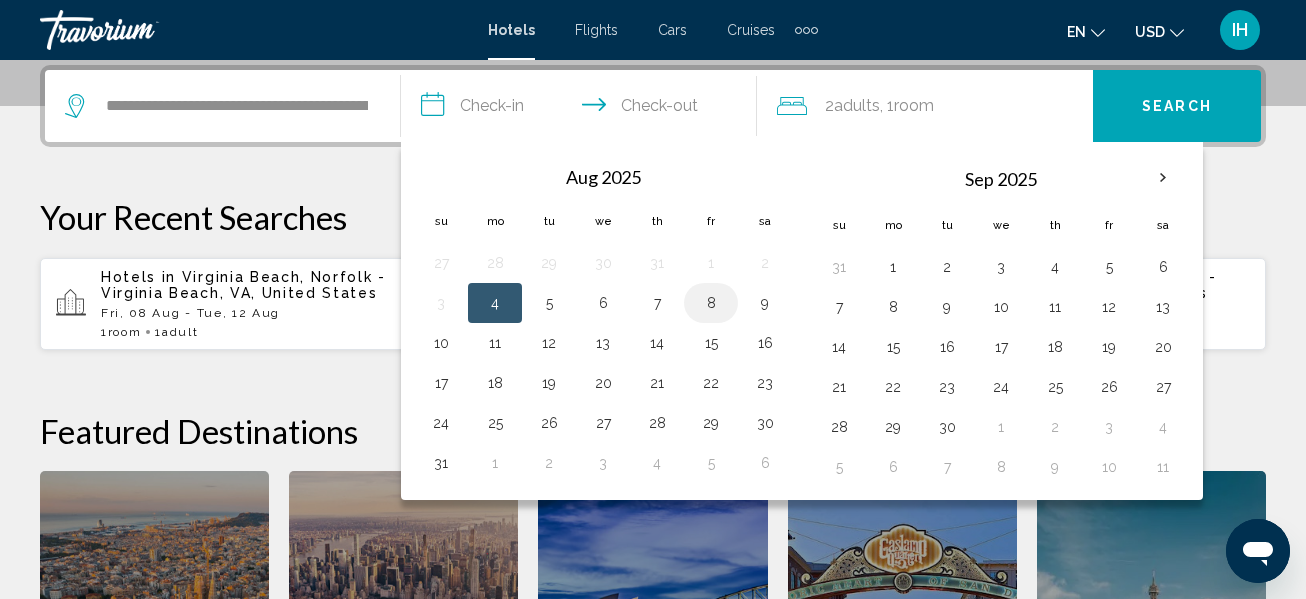 click on "8" at bounding box center (711, 303) 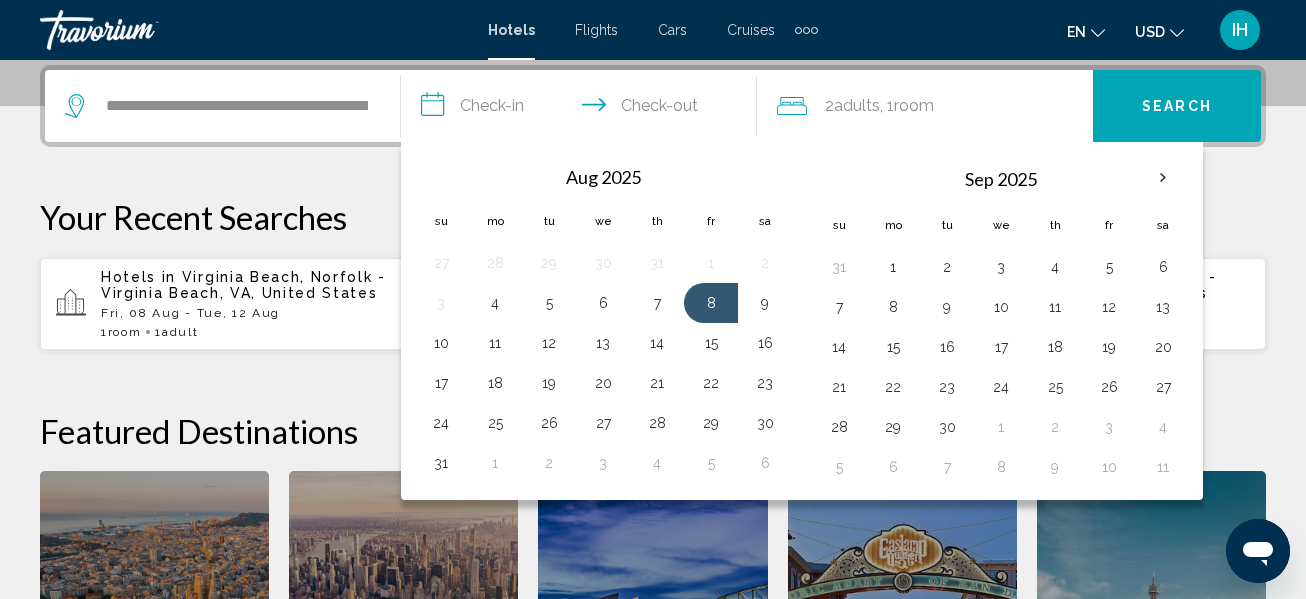 click on "**********" at bounding box center [583, 109] 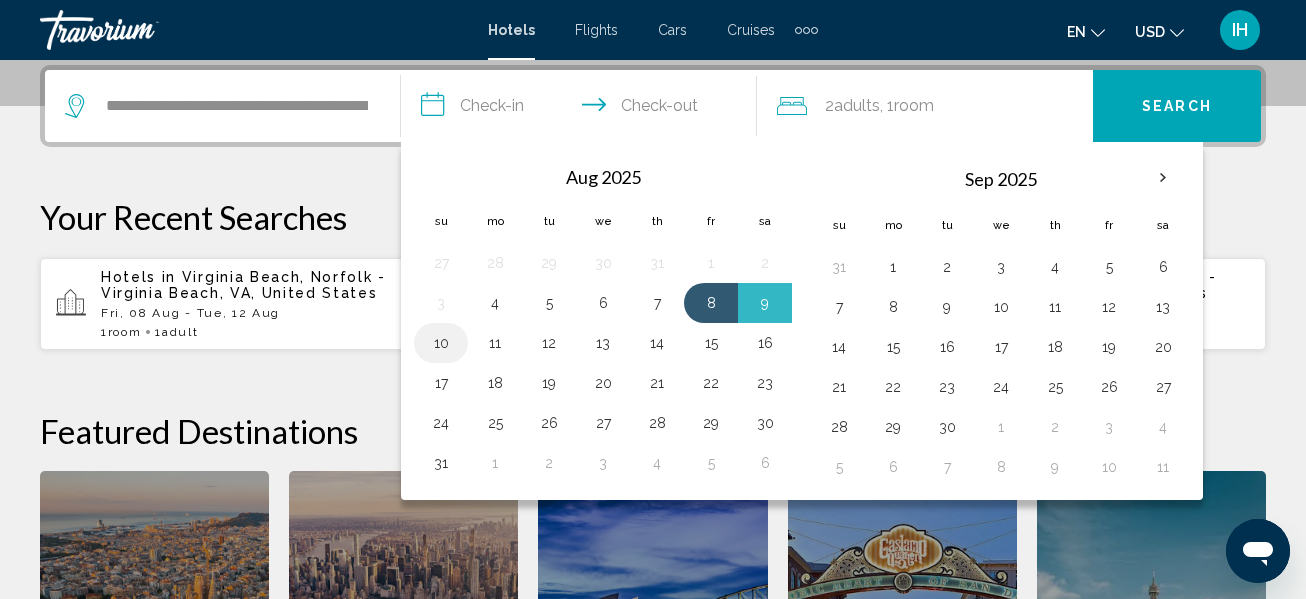 click on "10" at bounding box center [441, 343] 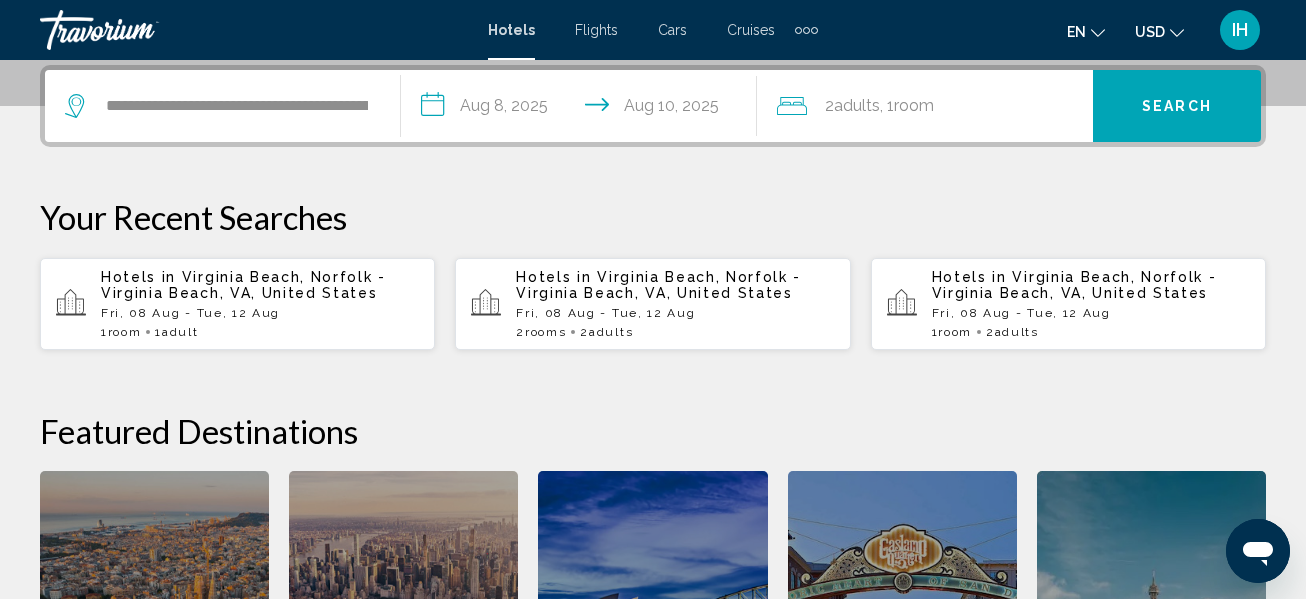 click on "**********" at bounding box center (583, 109) 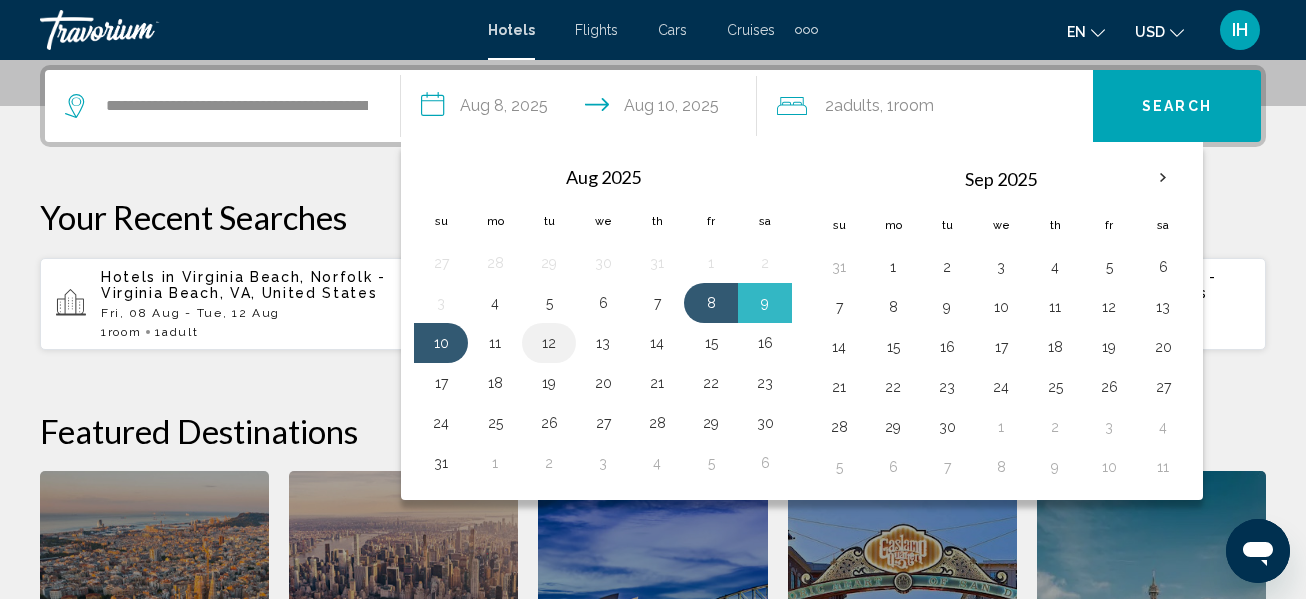 click on "12" at bounding box center (549, 343) 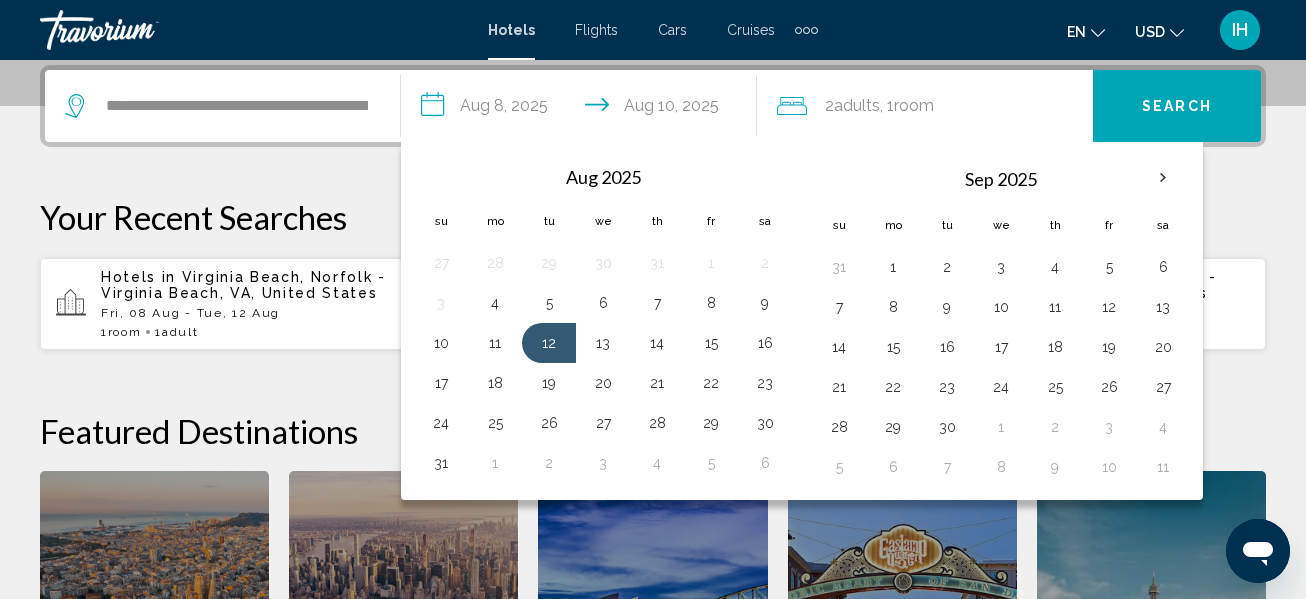 click on "**********" at bounding box center (653, 422) 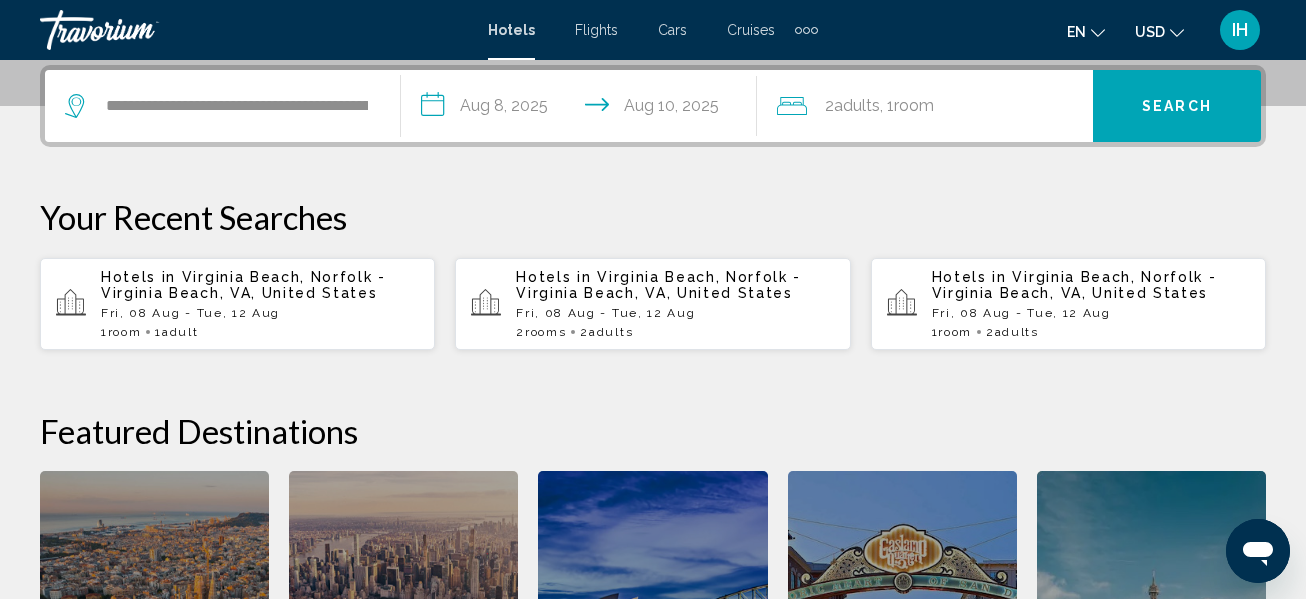click on "**********" at bounding box center (583, 109) 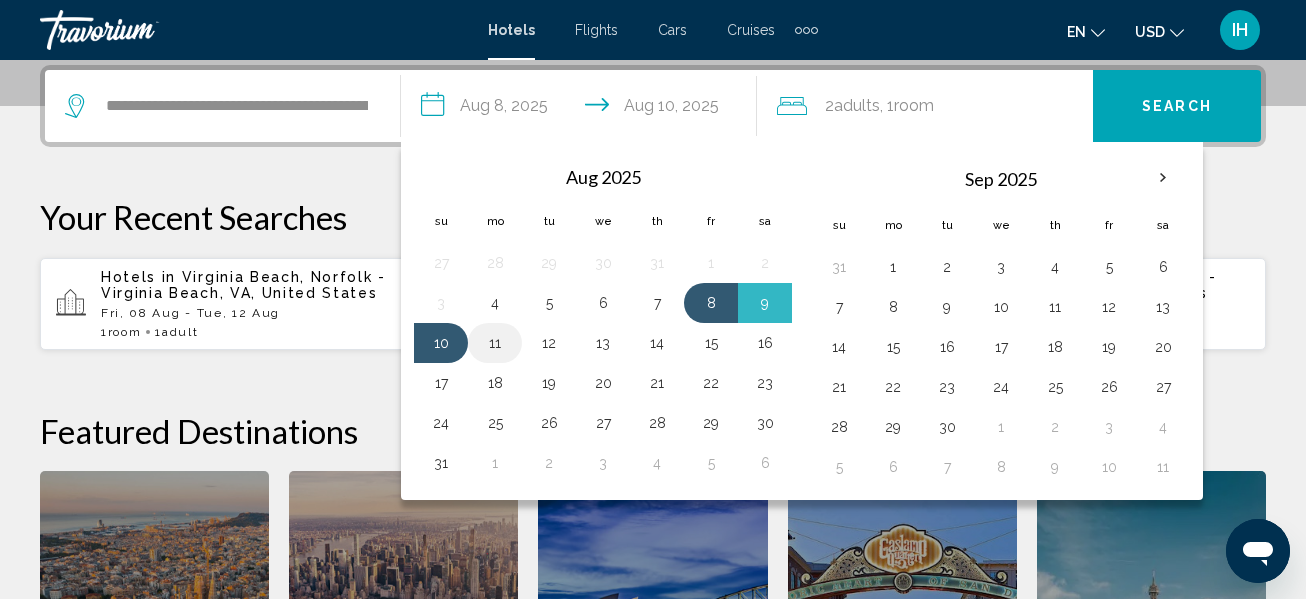click on "11" at bounding box center (495, 343) 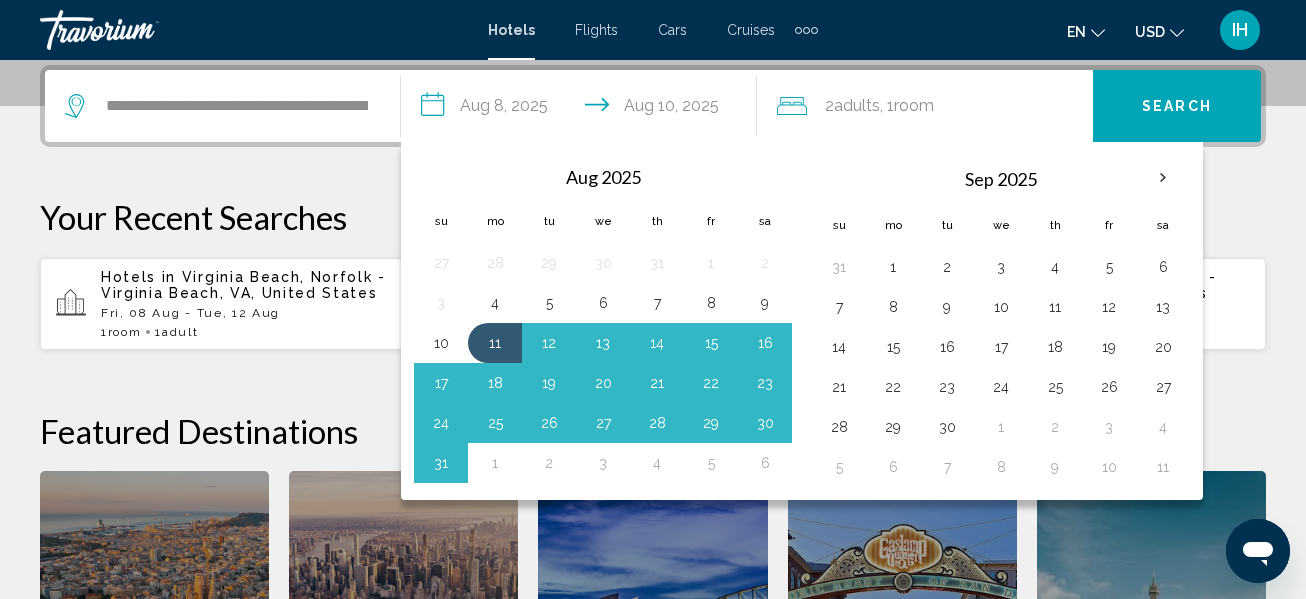 click on "Search" at bounding box center (1177, 107) 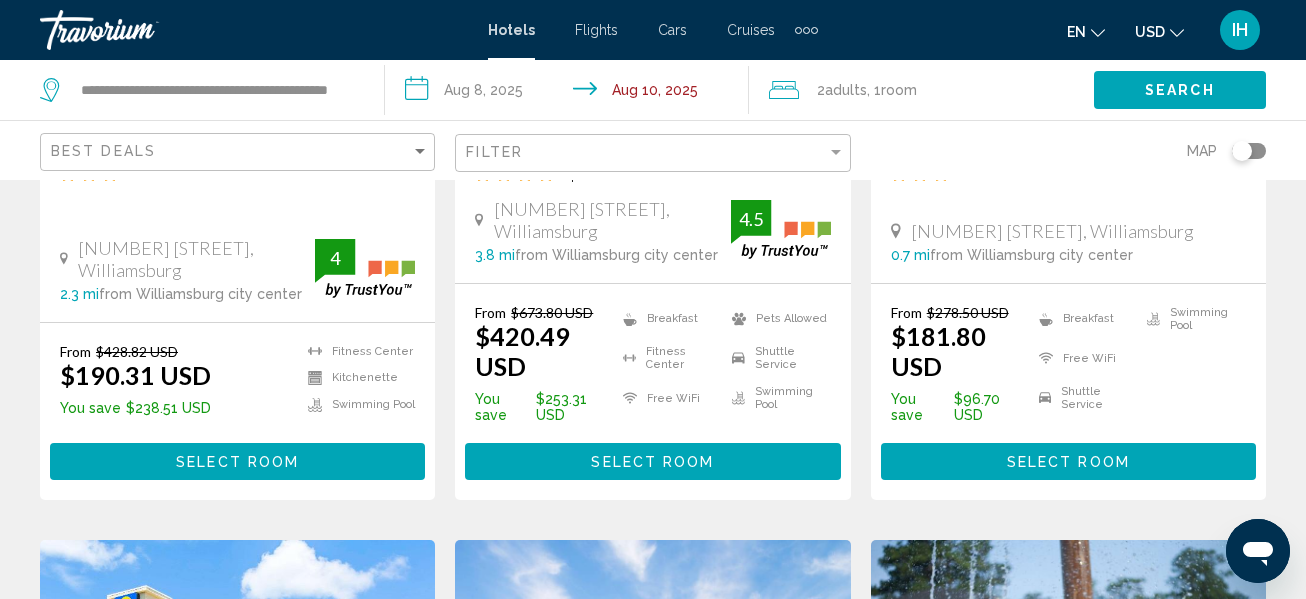 scroll, scrollTop: 0, scrollLeft: 0, axis: both 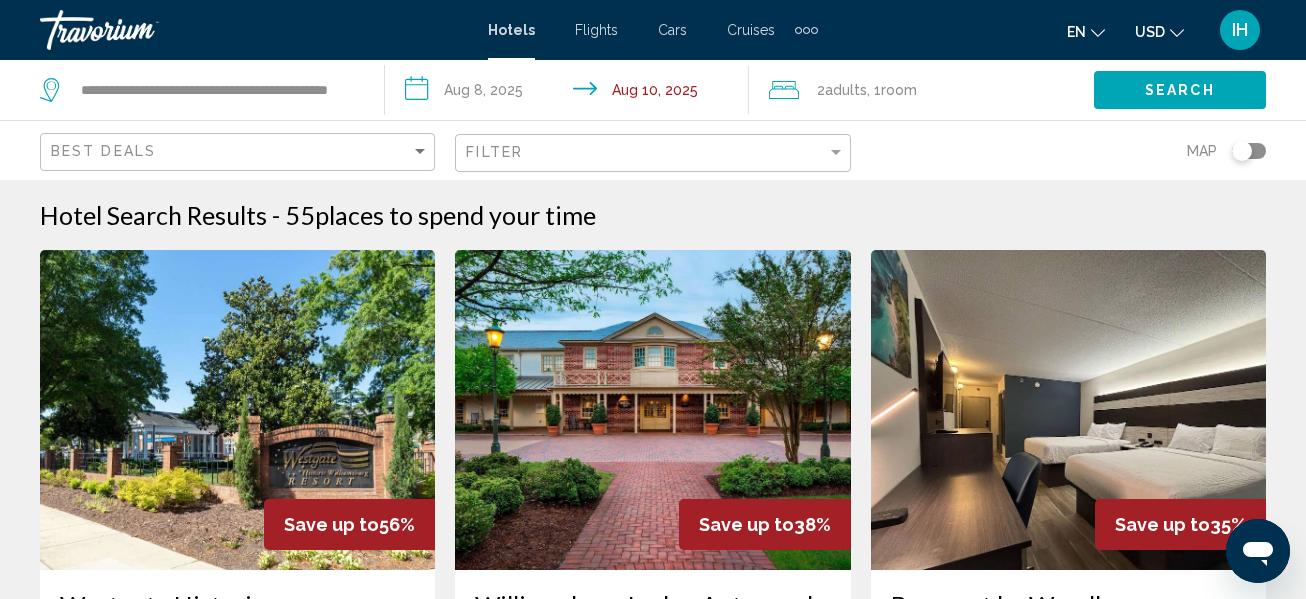click on "**********" at bounding box center (571, 93) 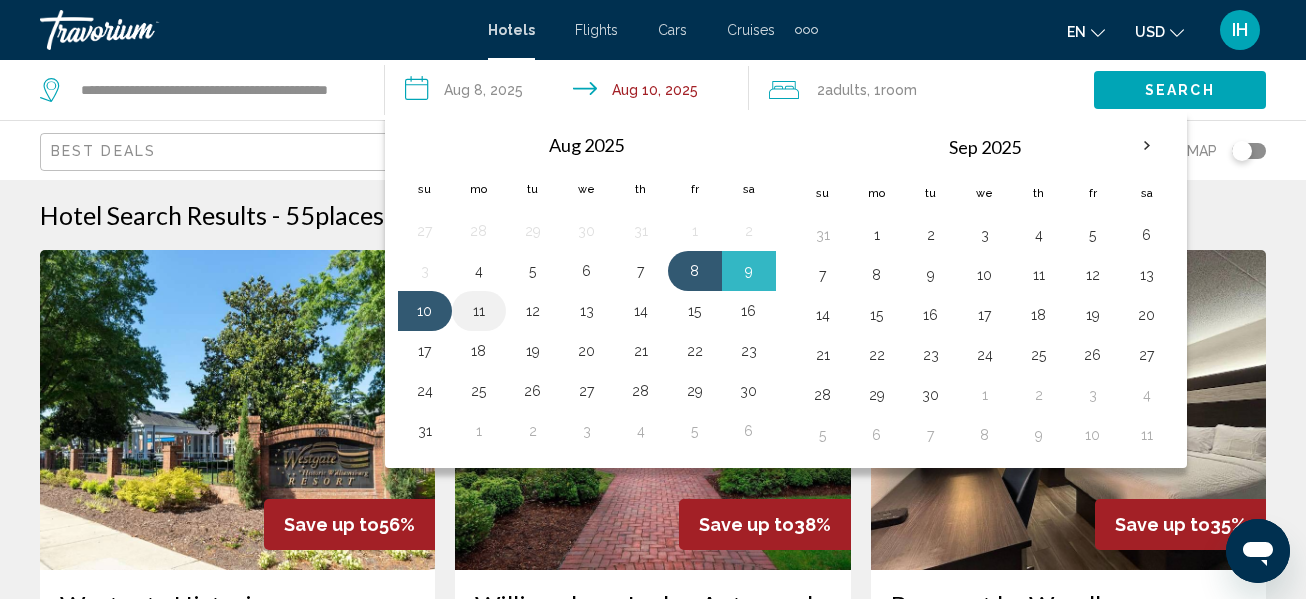 click on "11" at bounding box center (479, 311) 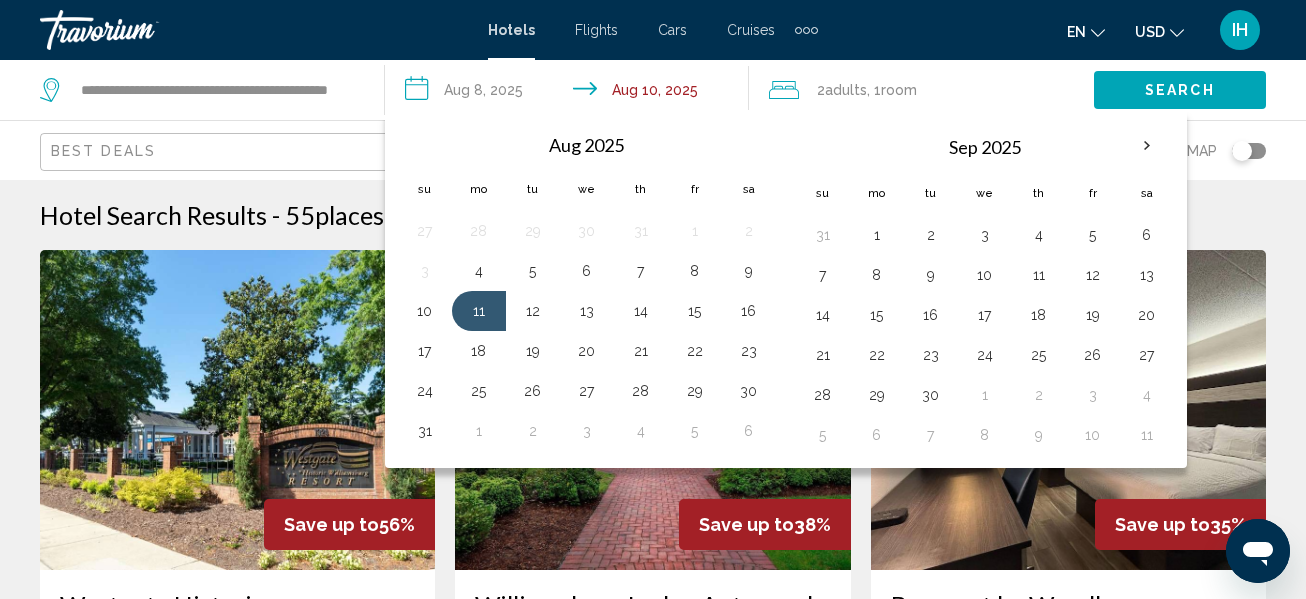 click on "11" at bounding box center (479, 311) 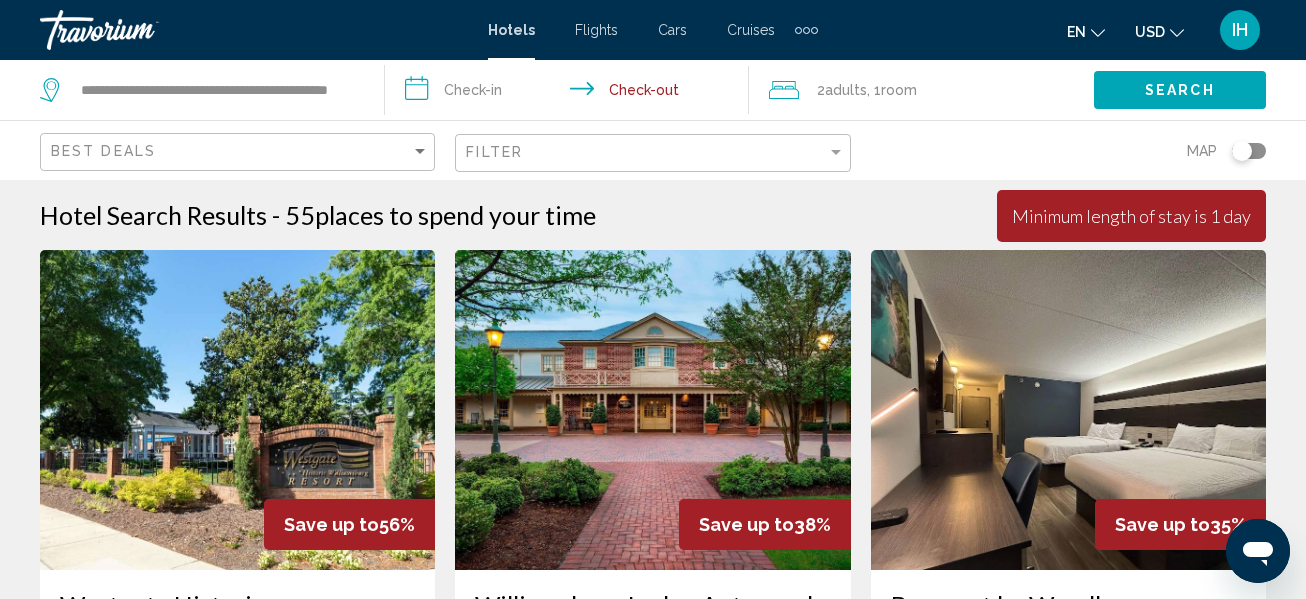 click on "**********" at bounding box center (571, 93) 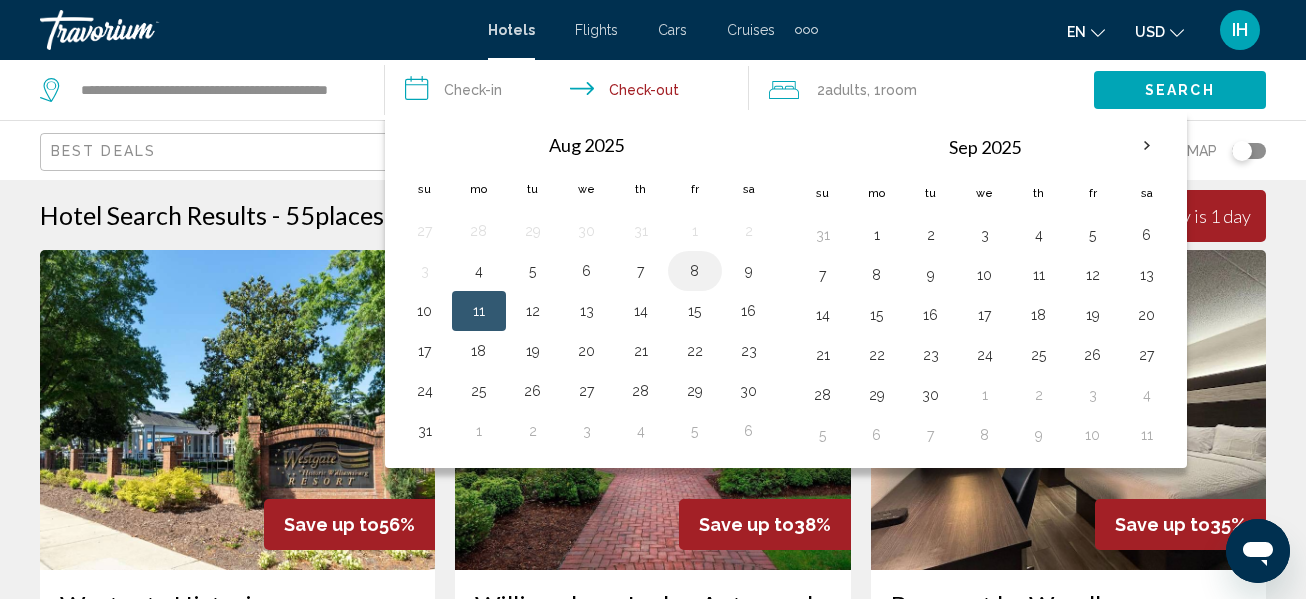 click on "8" at bounding box center (695, 271) 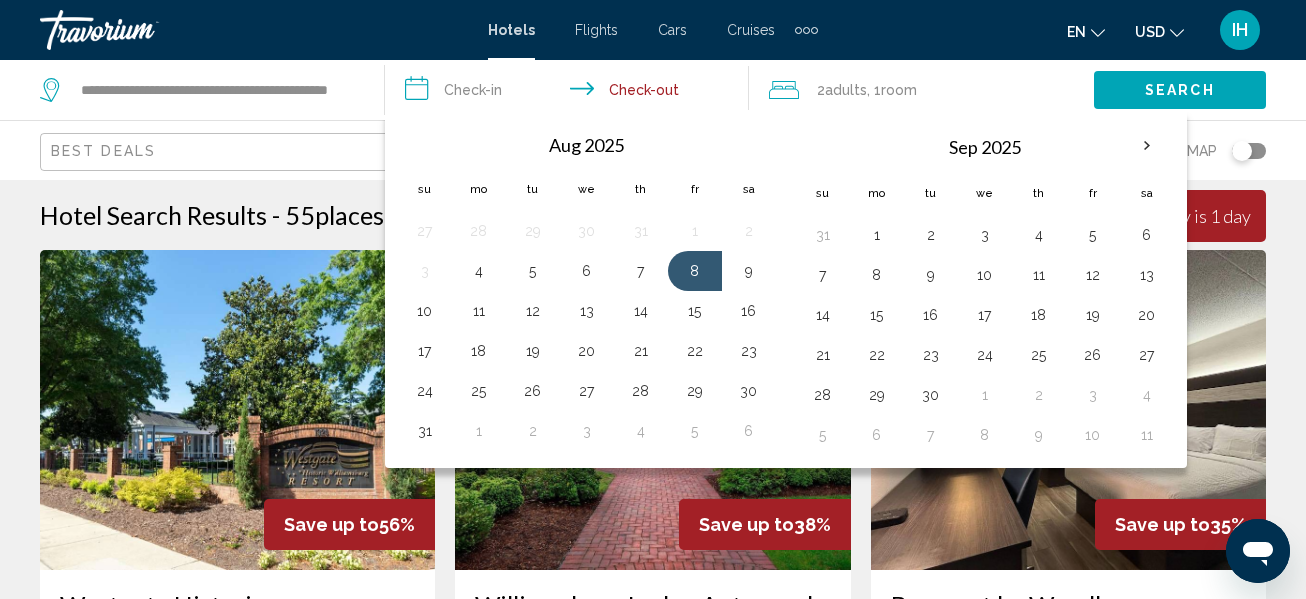 click on "**********" at bounding box center (571, 93) 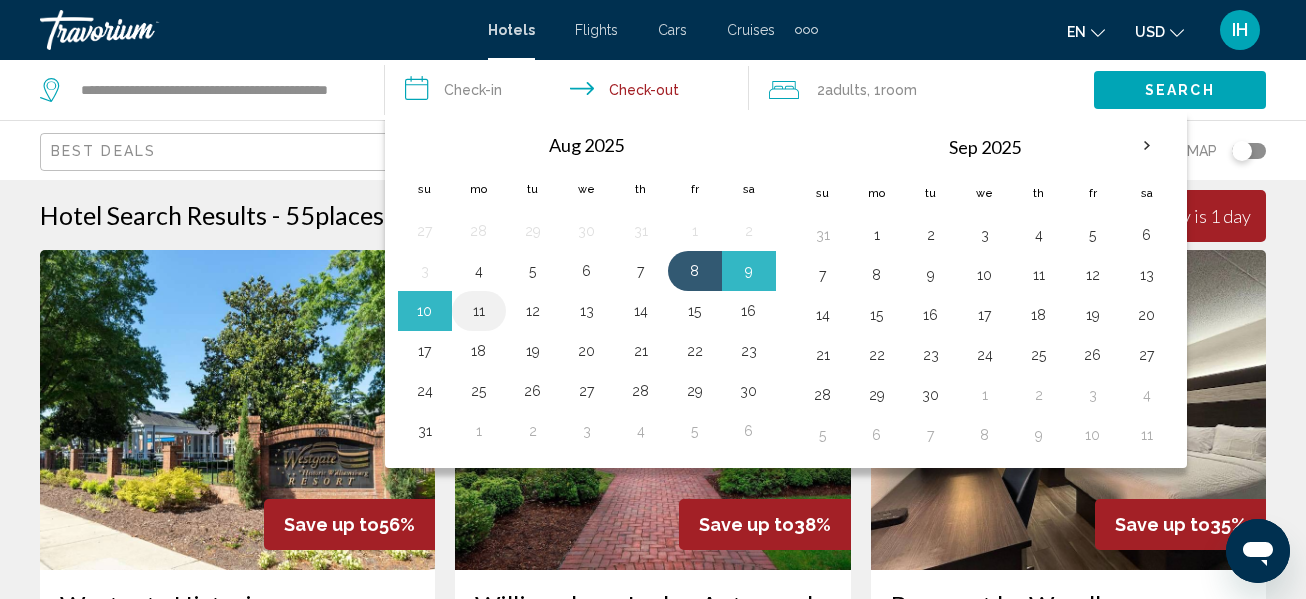 click on "11" at bounding box center (479, 311) 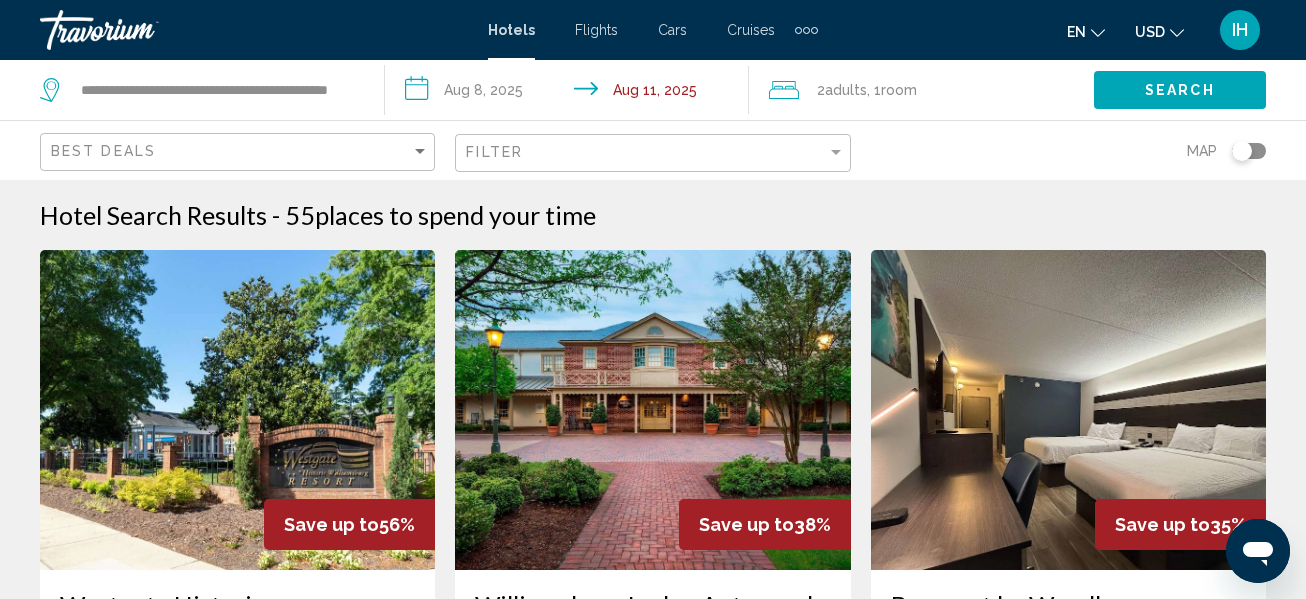 click on "Search" 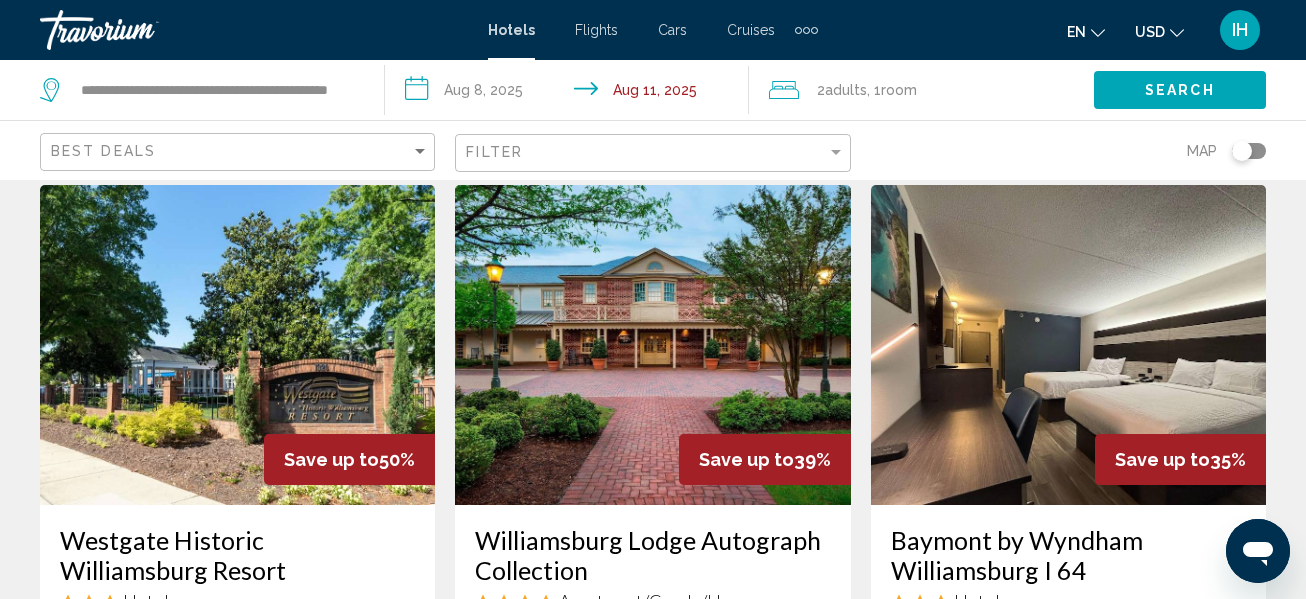 scroll, scrollTop: 100, scrollLeft: 0, axis: vertical 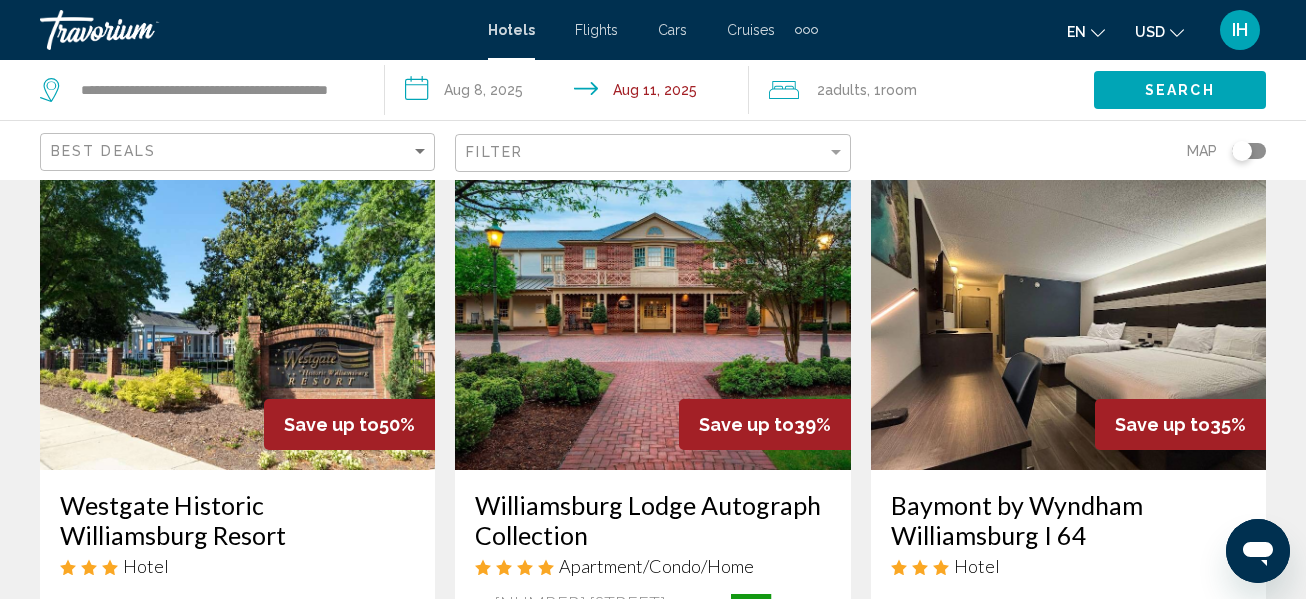 click at bounding box center (237, 310) 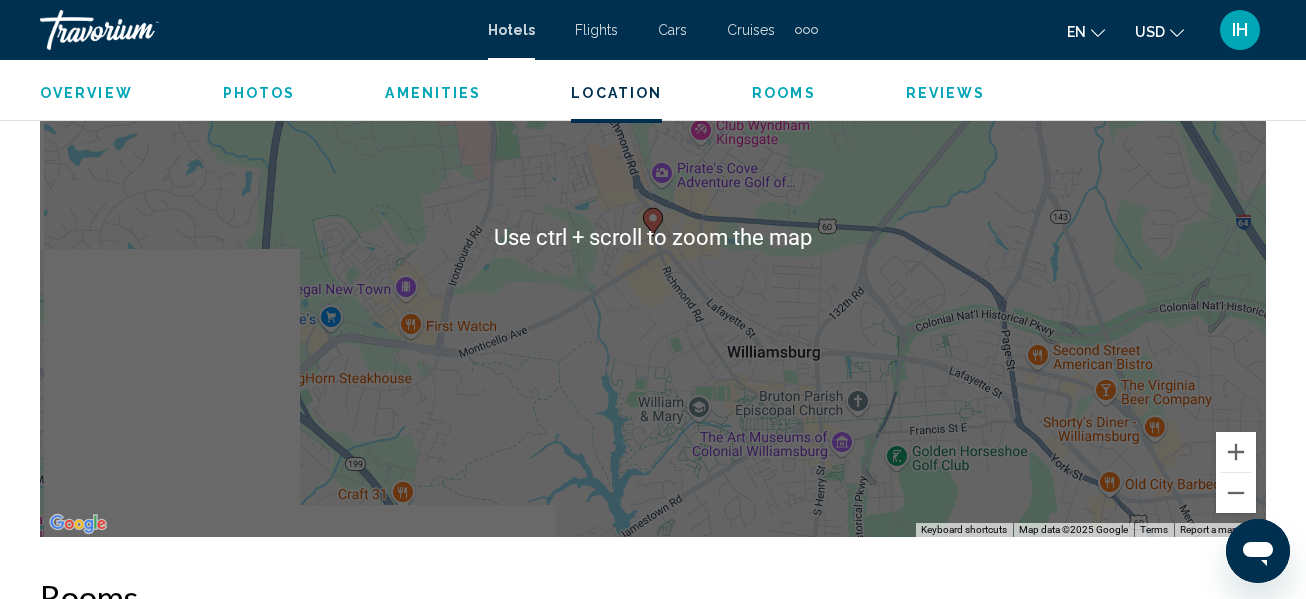 scroll, scrollTop: 2064, scrollLeft: 0, axis: vertical 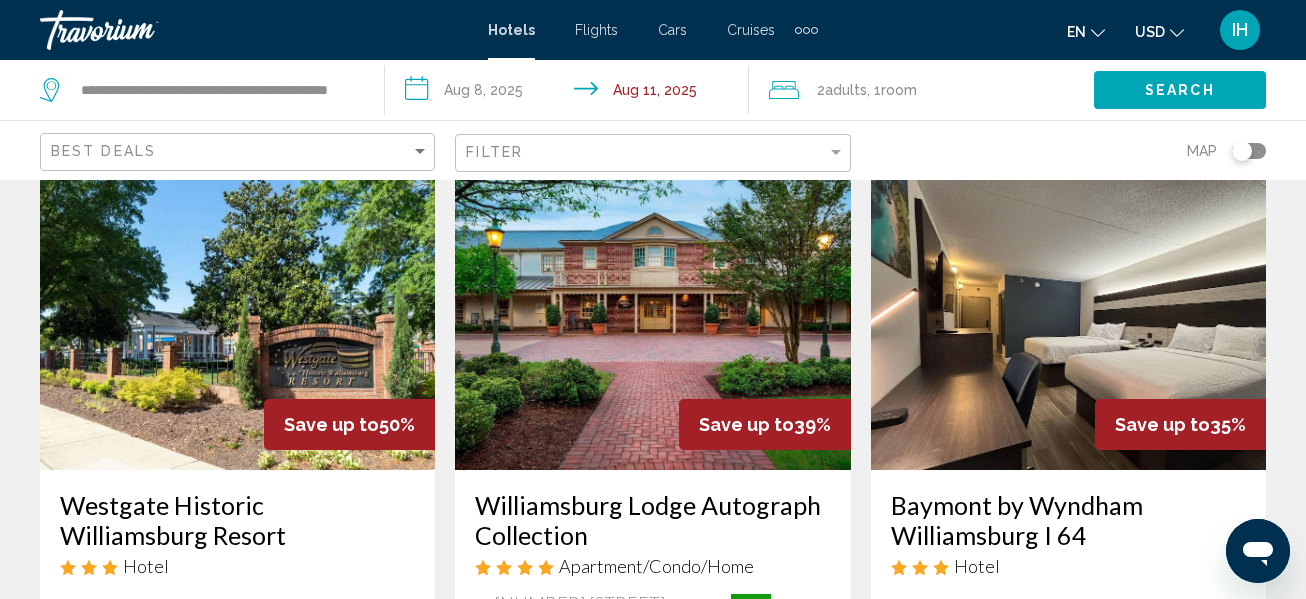 click at bounding box center [1068, 310] 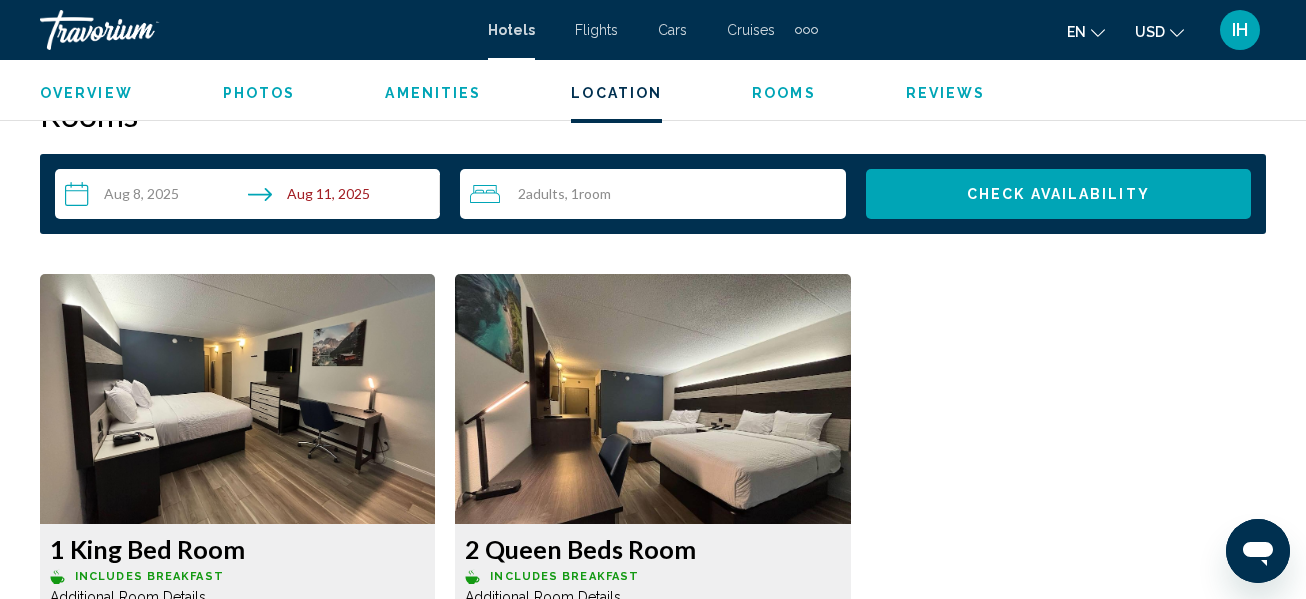 scroll, scrollTop: 2835, scrollLeft: 0, axis: vertical 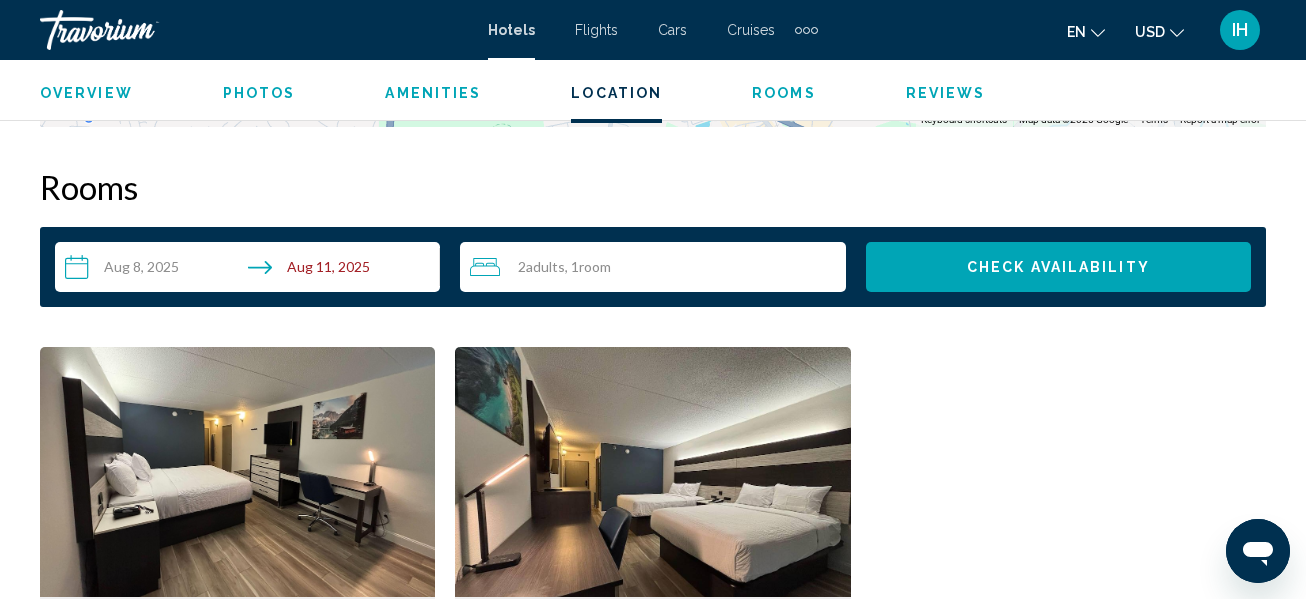 click on "**********" at bounding box center (251, 270) 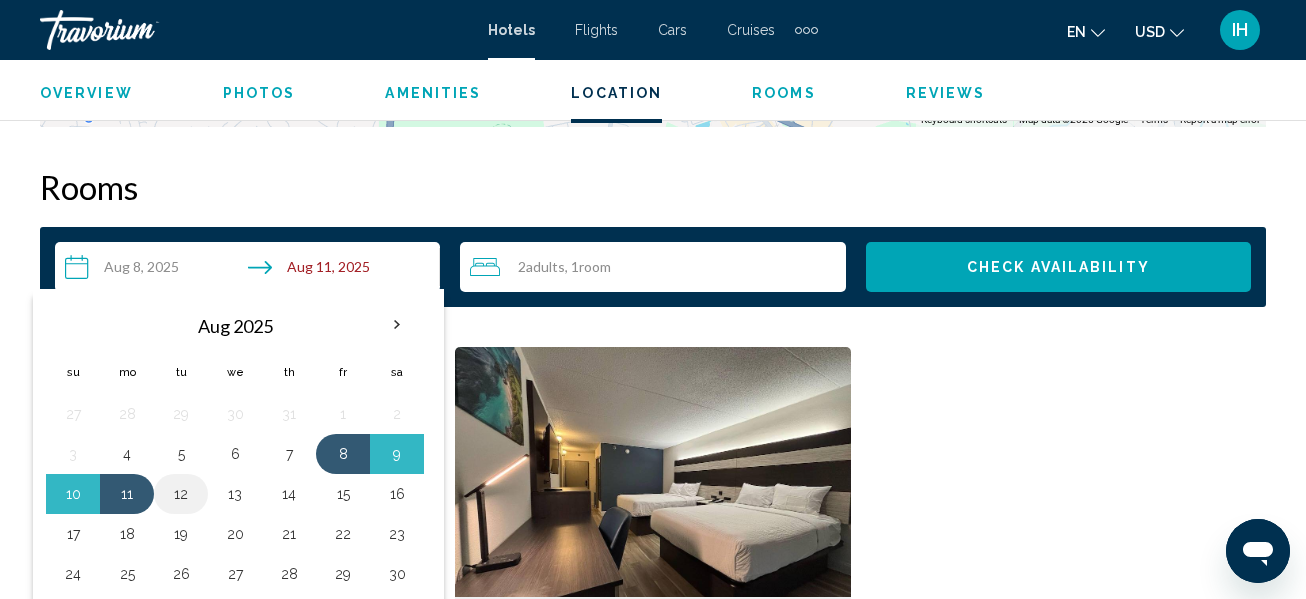 click on "12" at bounding box center (181, 494) 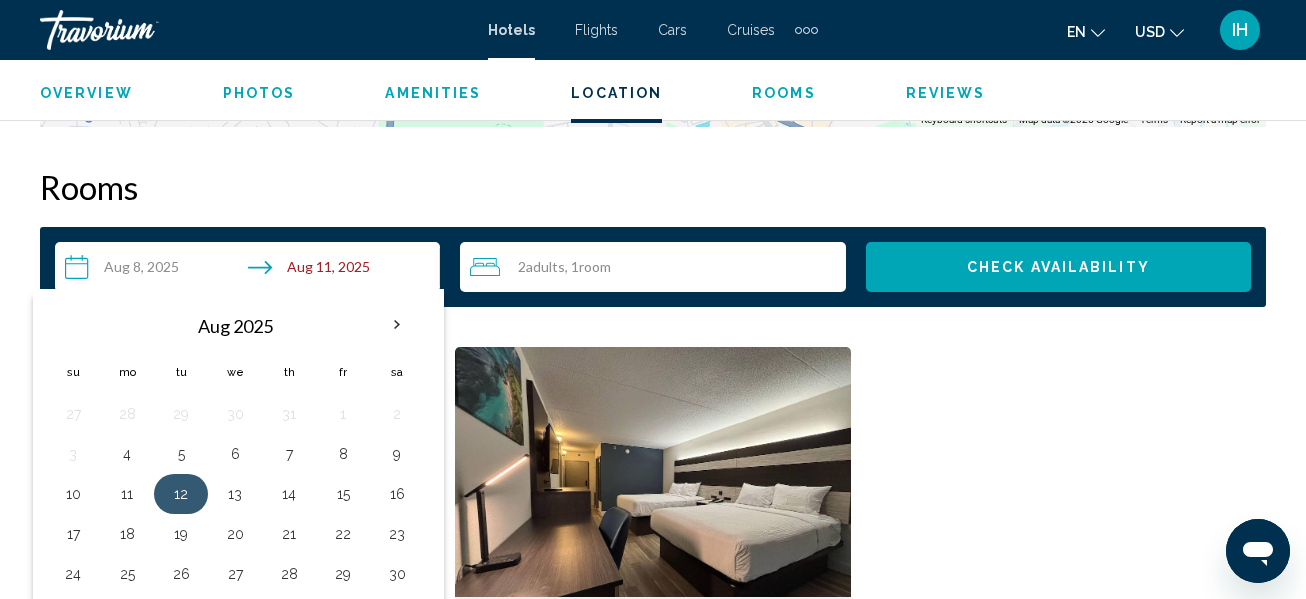 click on "12" at bounding box center [181, 494] 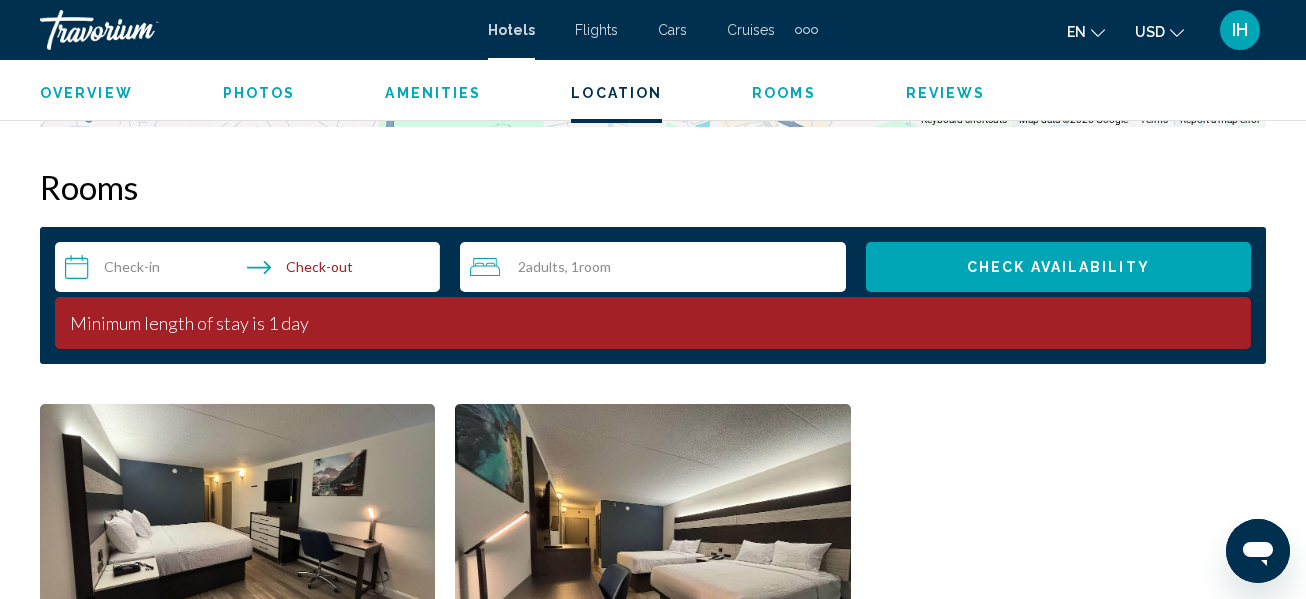 click on "**********" at bounding box center [251, 270] 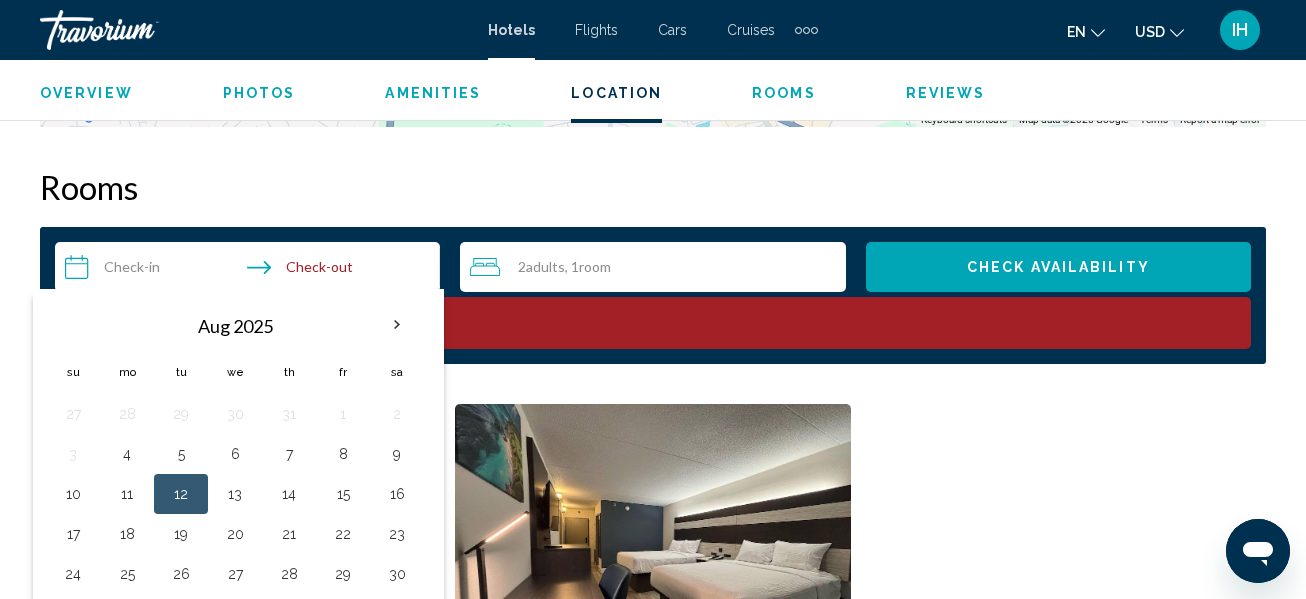 click on "Overview Type Hotel Address 3032B Richmond Rd, Williamsburg VA 23185, United States Description Amenities Take advantage of recreation opportunities including an outdoor pool and an indoor pool. Dining Enjoy a meal at the restaurant or snacks in the hotel's coffee shop/cafe. Quench your thirst with your favorite drink at the bar/lounge. A complimentary continental breakfast is served daily from 6:30 AM to 9:30 AM. Business Amenities Featured amenities include a 24-hour front desk, laundry facilities, and an elevator. Free self parking is available onsite. Rooms Make yourself at home in one of the 84 air-conditioned rooms featuring Smart televisions. Complimentary wireless internet access keeps you connected, and cable programming is available for your entertainment. Bathrooms have bathtubs and hair dryers. Conveniences include coffee/tea makers, housekeeping is provided daily, and rollaway/extra beds (surcharge) can be requested. Attractions Distances are displayed to the nearest 0.1 mile and kilometer. ← +" at bounding box center [653, -257] 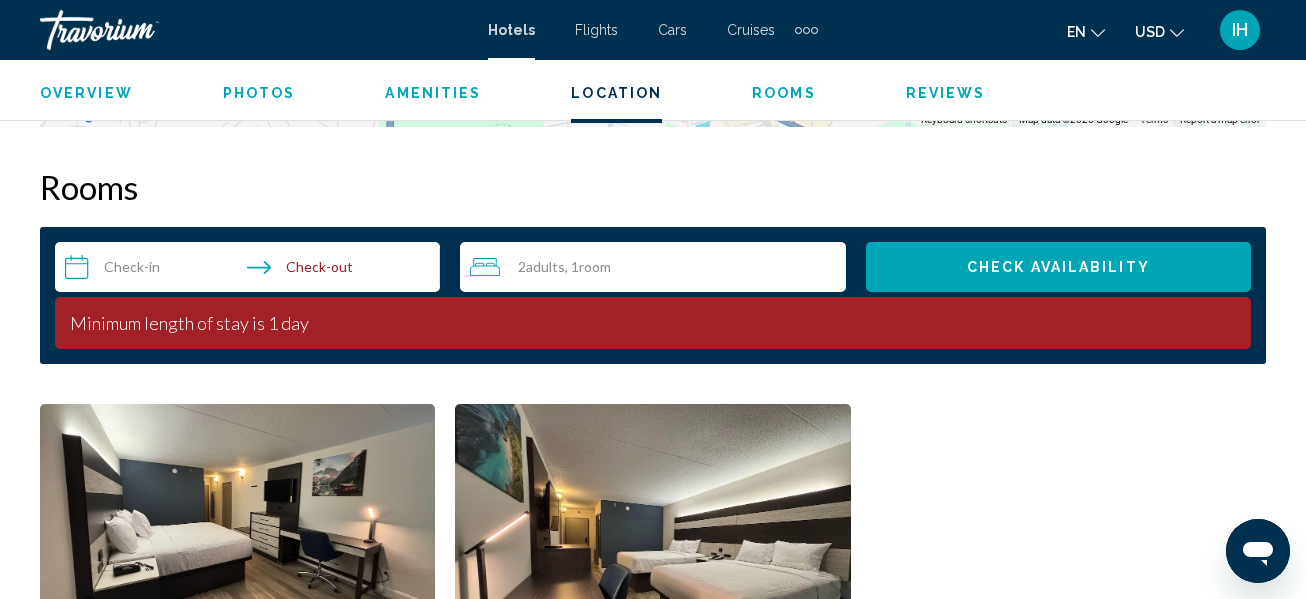 click on "**********" at bounding box center [251, 270] 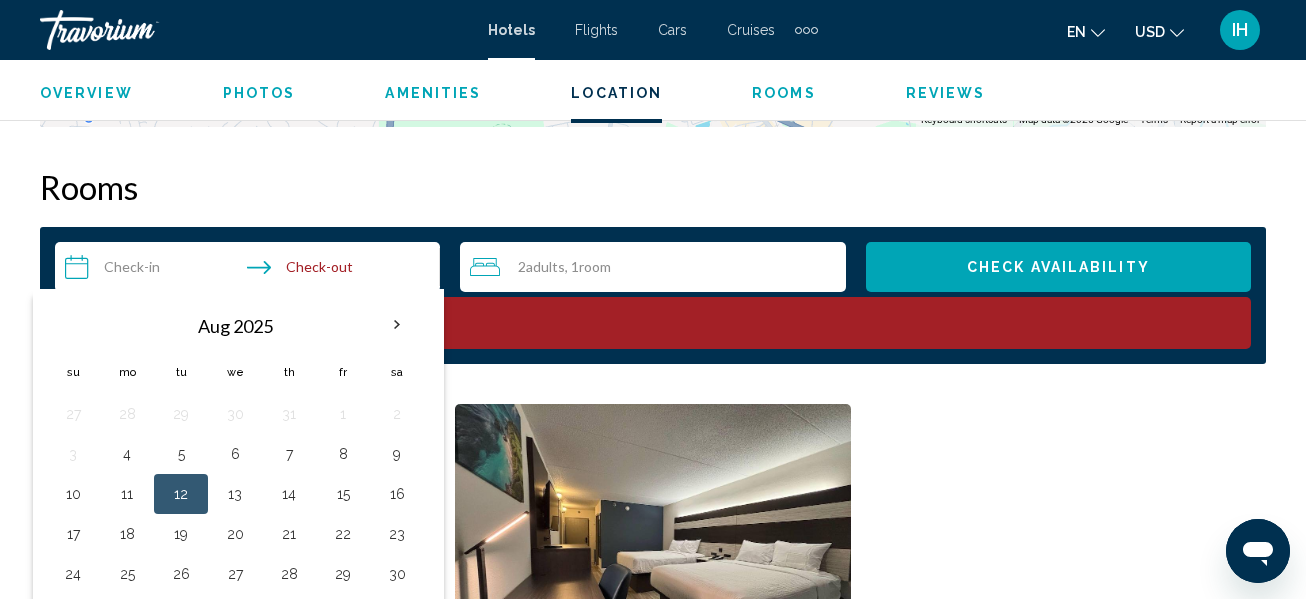 click on "1 King Bed Room
Includes Breakfast Additional Room Details Bed types are based on availability at check-in, and are not guaranteed.
Refundable
Non-refundable
Non-refundable     Retail  $364.55 USD  You save  $127.58 USD  35%  when you redeem    Member  $236.97 USD  $27.80 USD  Taxes included
You earn  711  Points  More rates Book now No longer available  2 Queen Beds Room
Includes Breakfast Additional Room Details Bed types are based on availability at check-in, and are not guaranteed.
Refundable
Non-refundable
Non-refundable     Retail  $364.55 USD  You save  $127.58 USD  35%  when you redeem    Member  $236.97 USD  $27.80 USD  Taxes included
You earn  711  Points  More rates Book now No longer available" at bounding box center (653, 746) 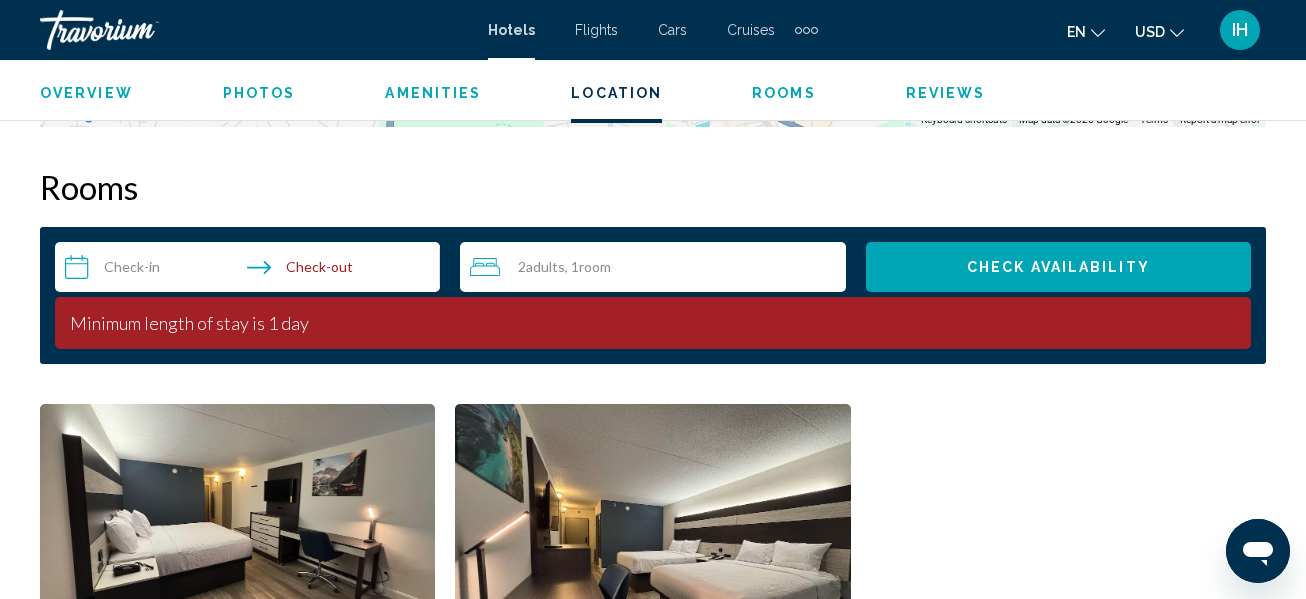 click on "**********" at bounding box center [251, 270] 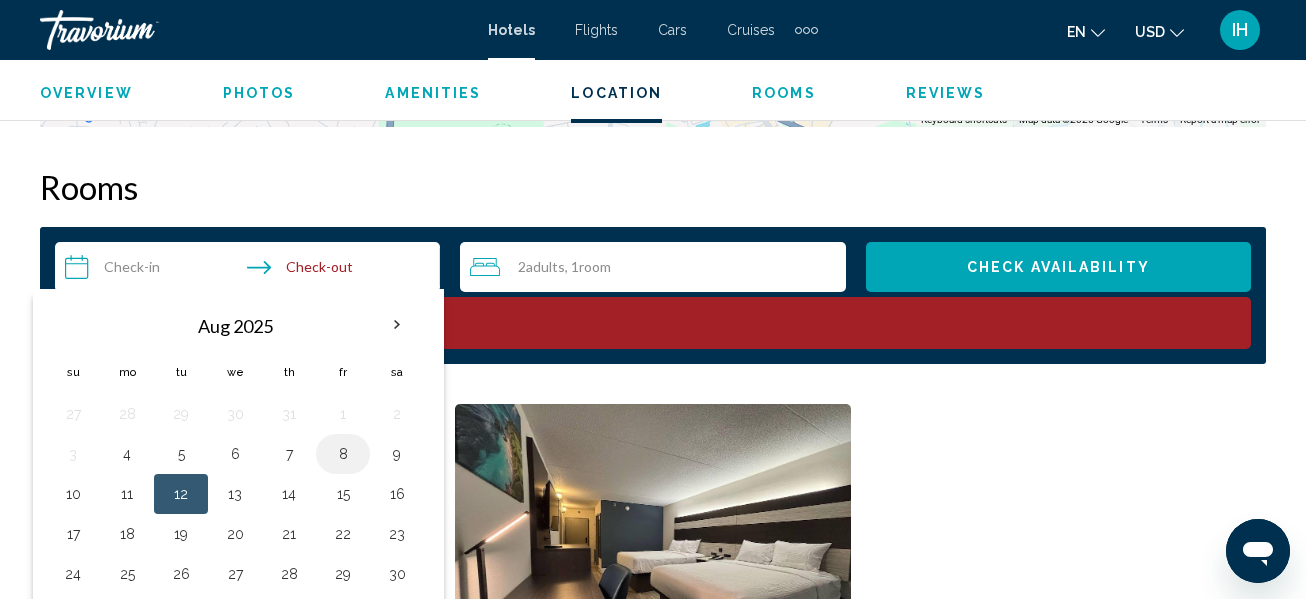 click on "8" at bounding box center [343, 454] 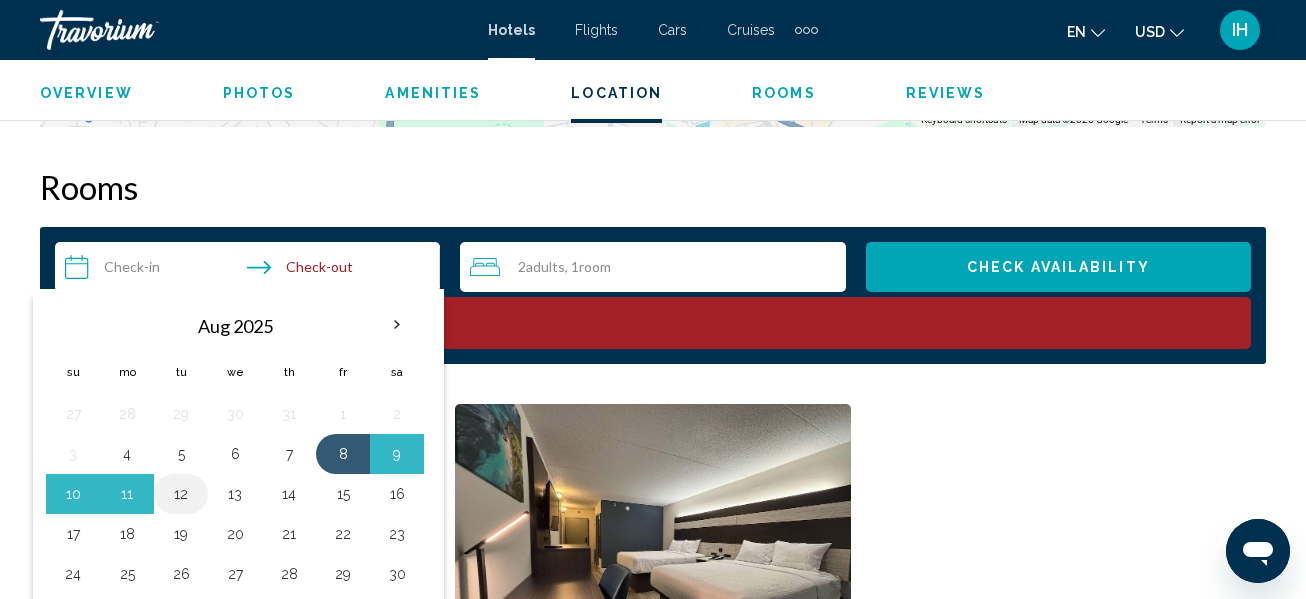 click on "12" at bounding box center [181, 494] 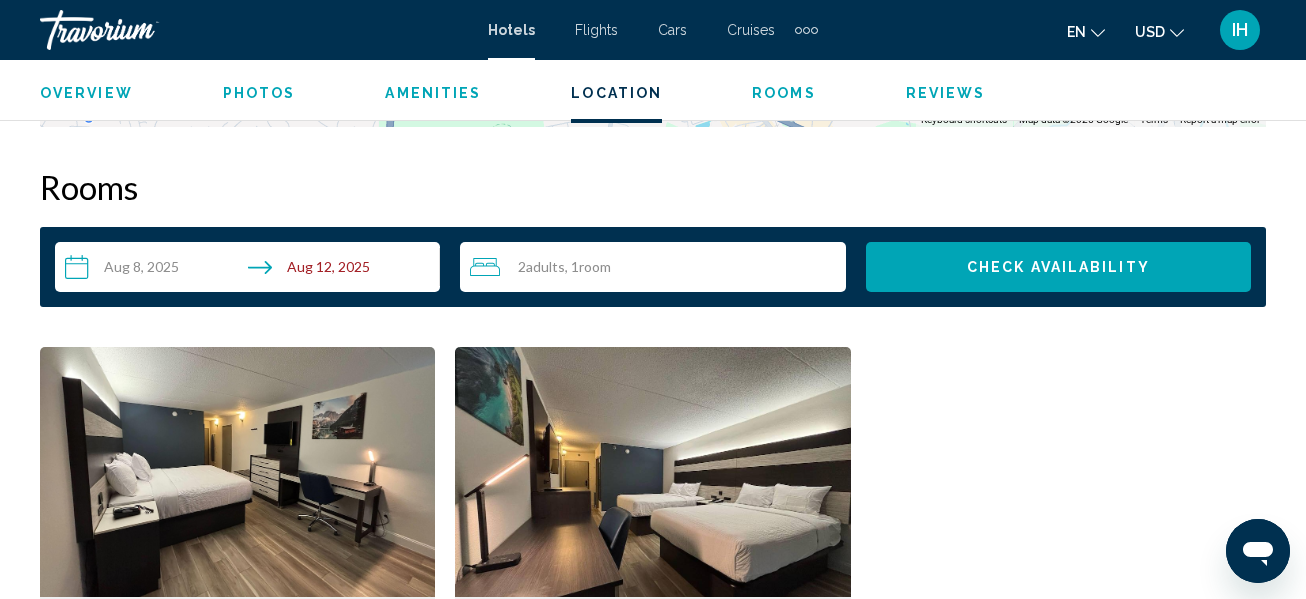 click on "Check Availability" at bounding box center (1058, 267) 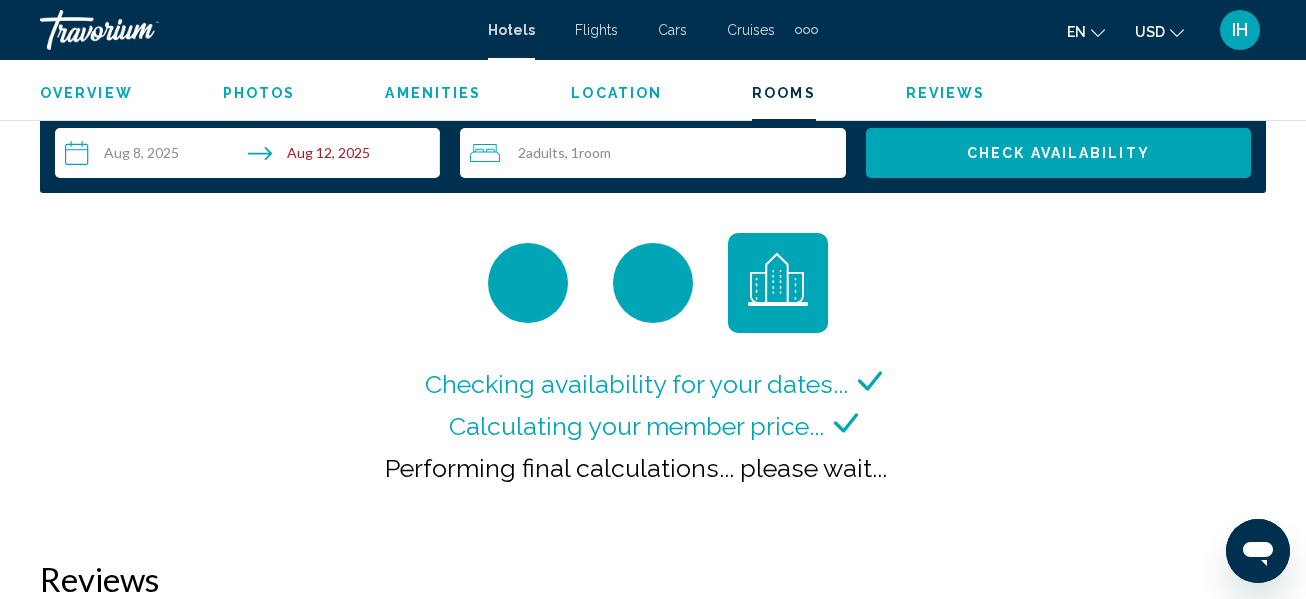 scroll, scrollTop: 3081, scrollLeft: 0, axis: vertical 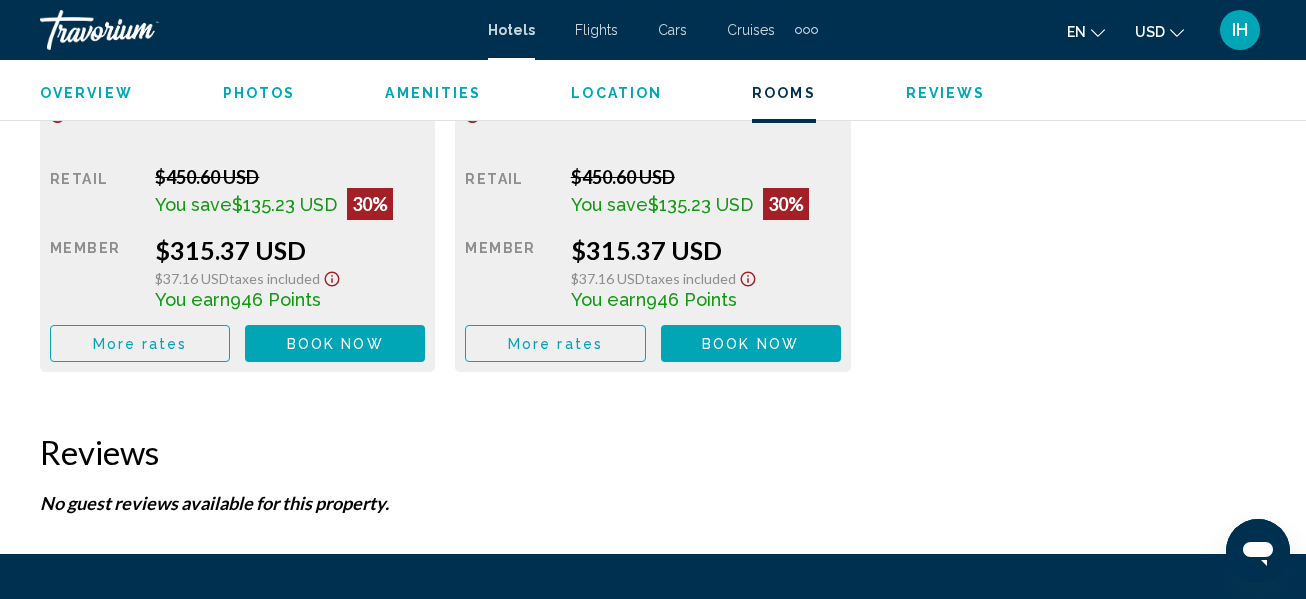 drag, startPoint x: 297, startPoint y: 302, endPoint x: 267, endPoint y: 301, distance: 30.016663 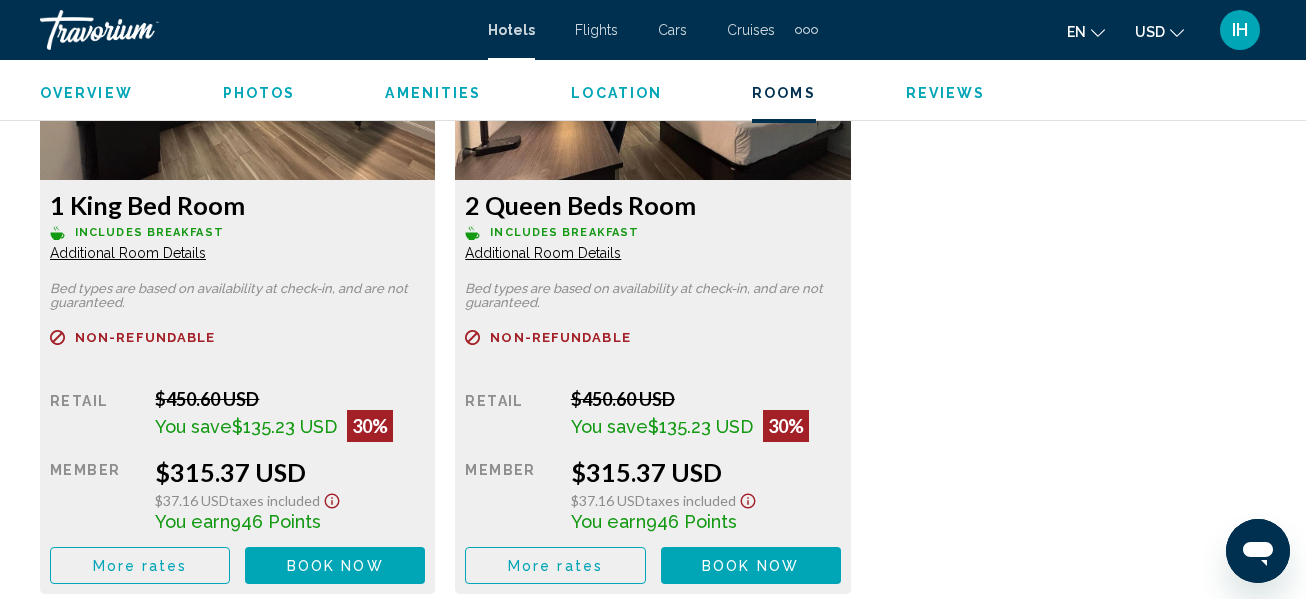 scroll, scrollTop: 3374, scrollLeft: 0, axis: vertical 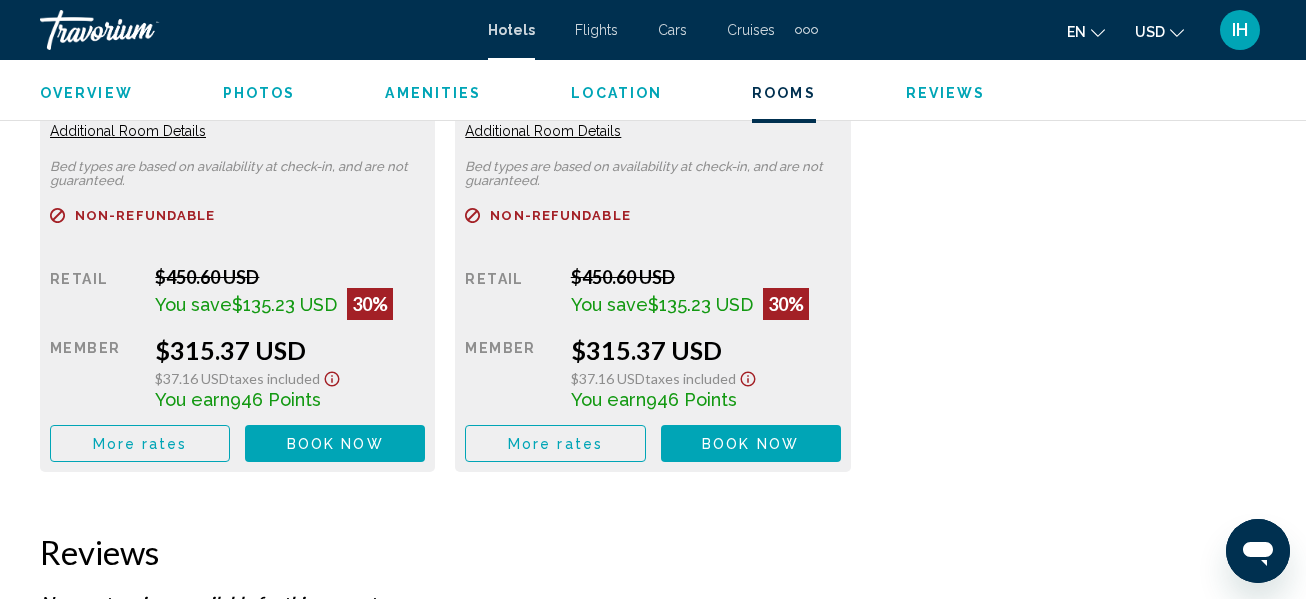 click on "Book now" at bounding box center [335, 444] 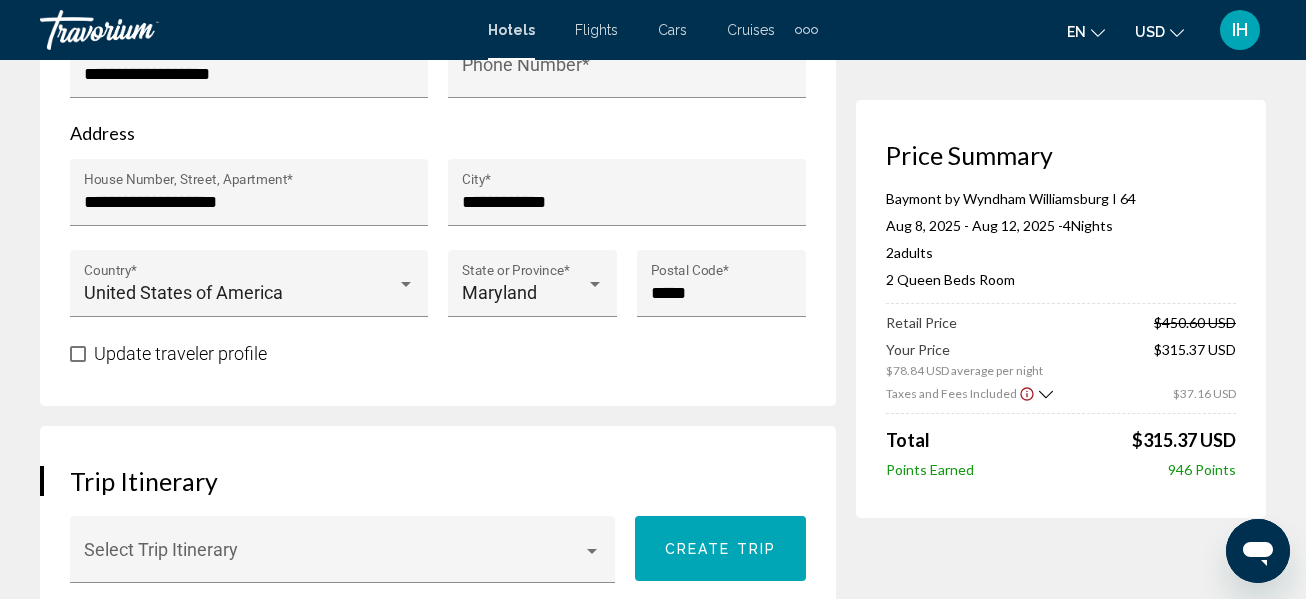 scroll, scrollTop: 1100, scrollLeft: 0, axis: vertical 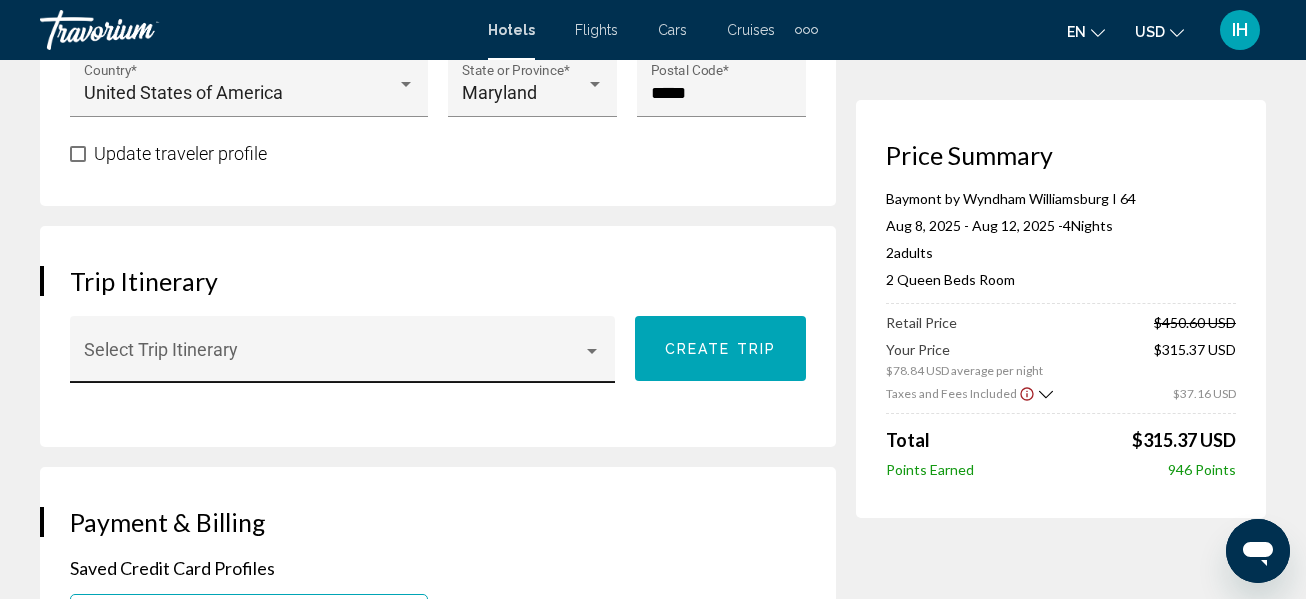 click on "Select Trip Itinerary" at bounding box center [343, 356] 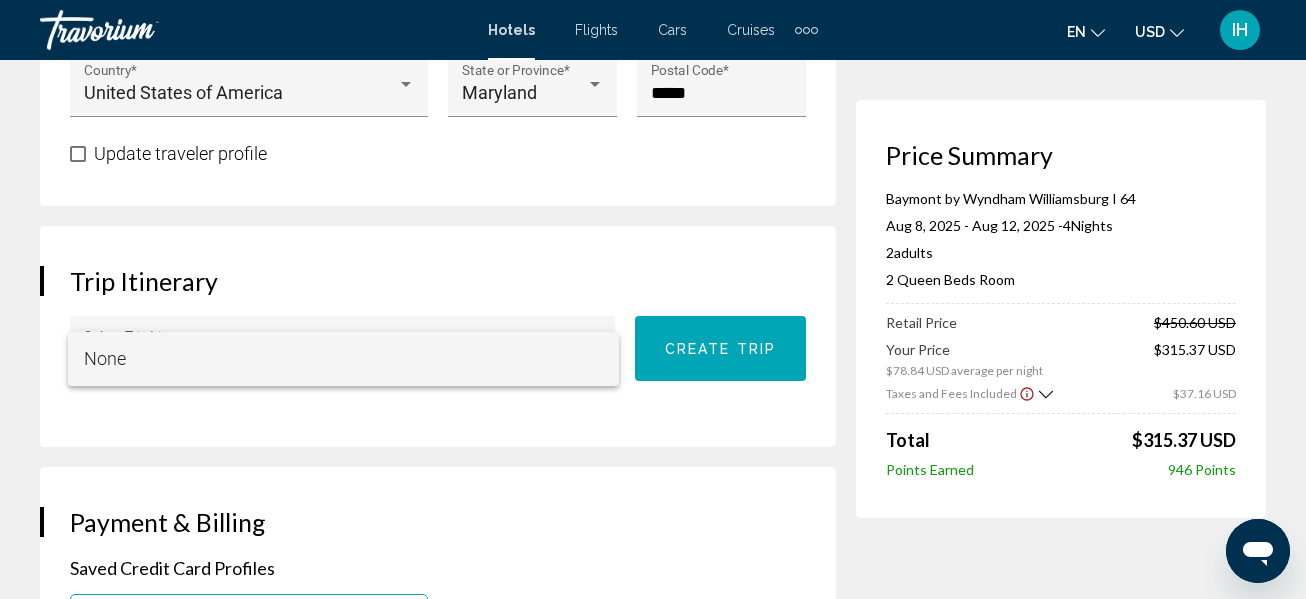 click at bounding box center (653, 299) 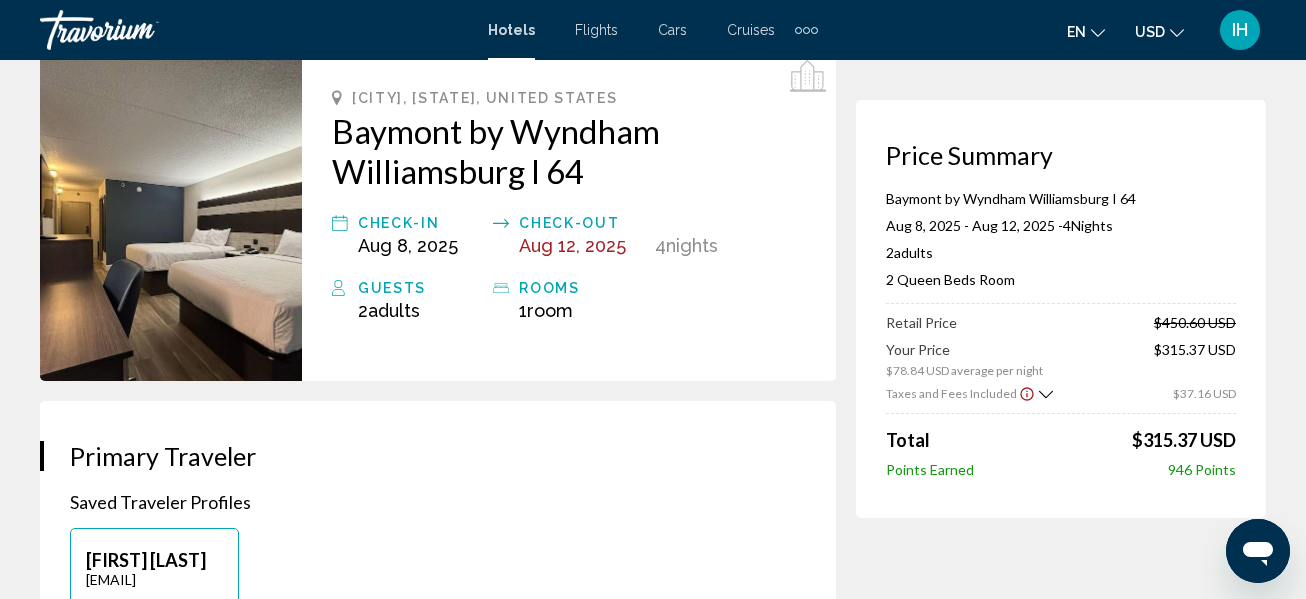 scroll, scrollTop: 0, scrollLeft: 0, axis: both 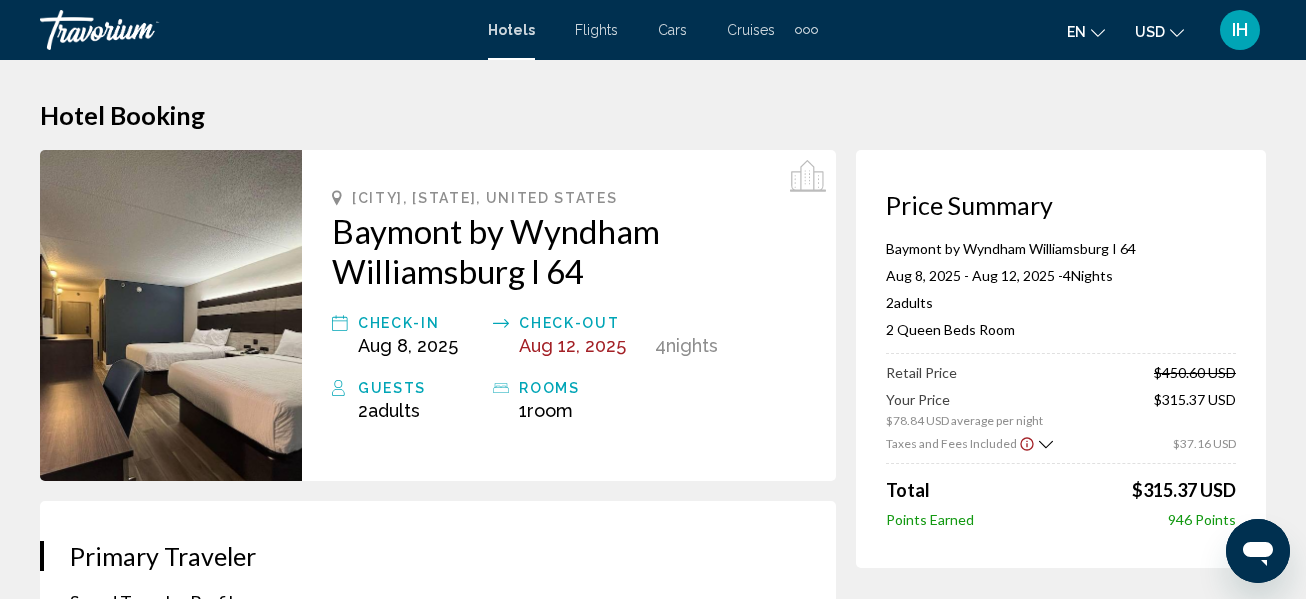 click on "Baymont by Wyndham Williamsburg I 64" at bounding box center [569, 251] 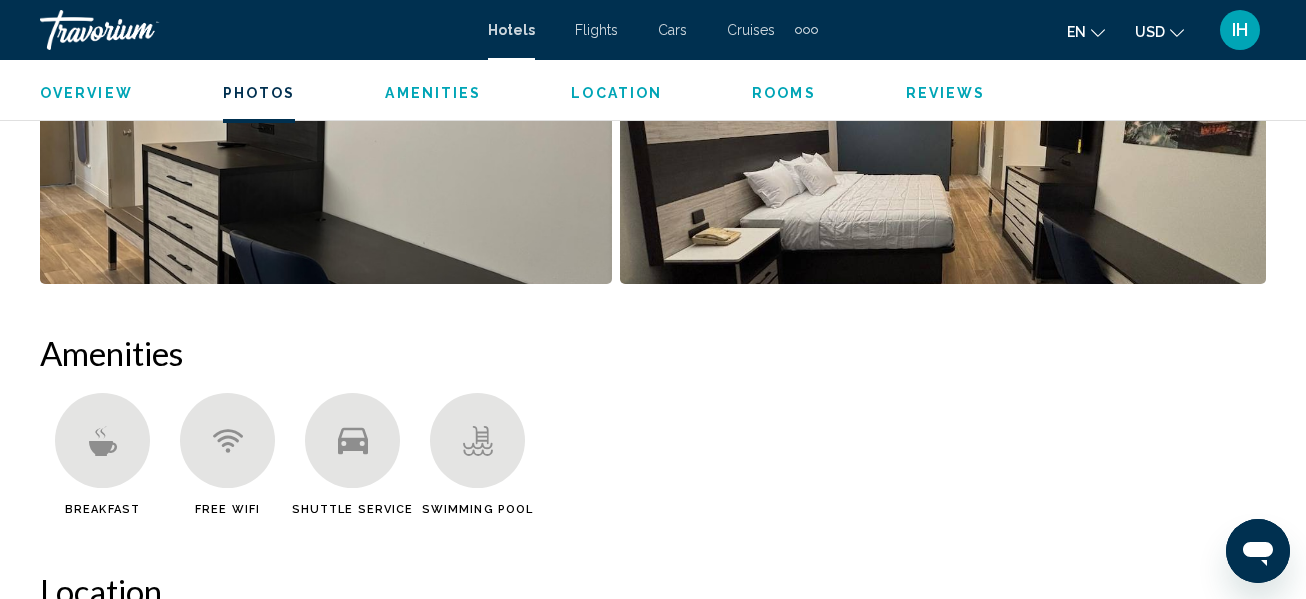 scroll, scrollTop: 1735, scrollLeft: 0, axis: vertical 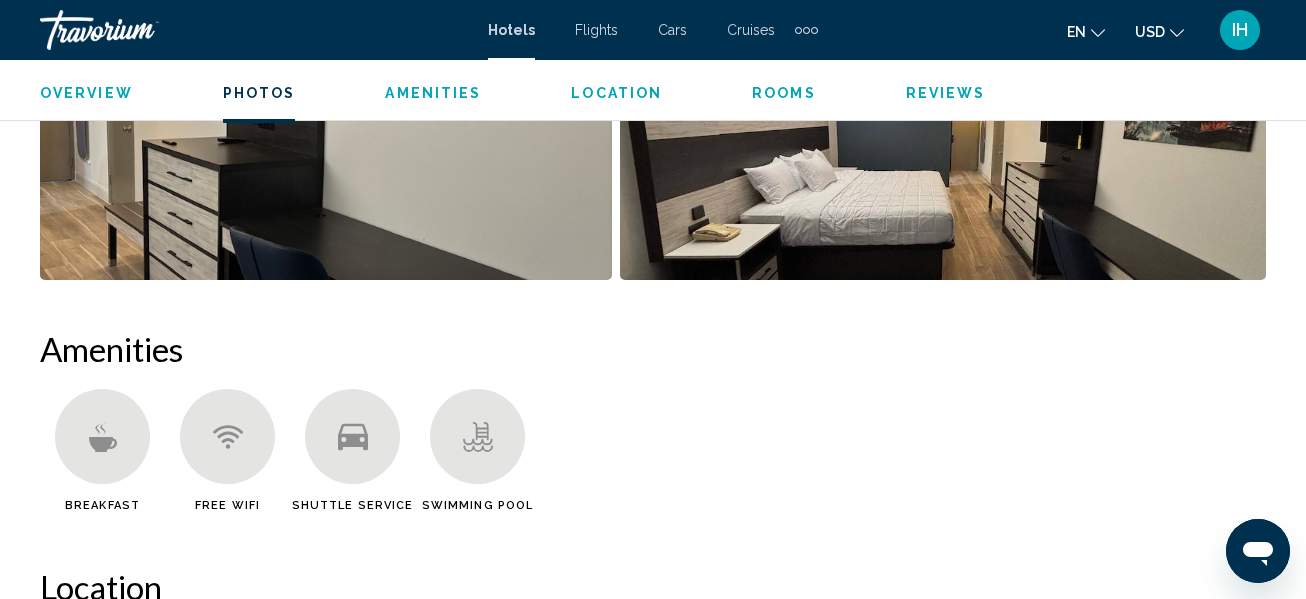 click on "Overview
Photos
Amenities
Location
Rooms
Reviews
Check Availability" 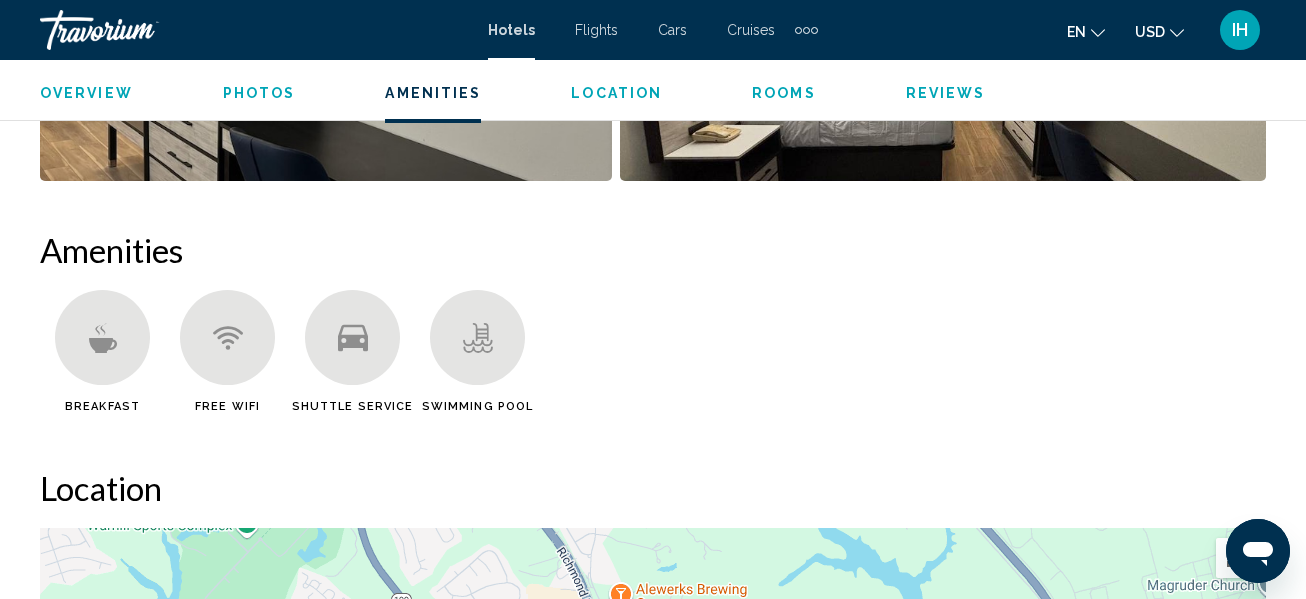 scroll, scrollTop: 1944, scrollLeft: 0, axis: vertical 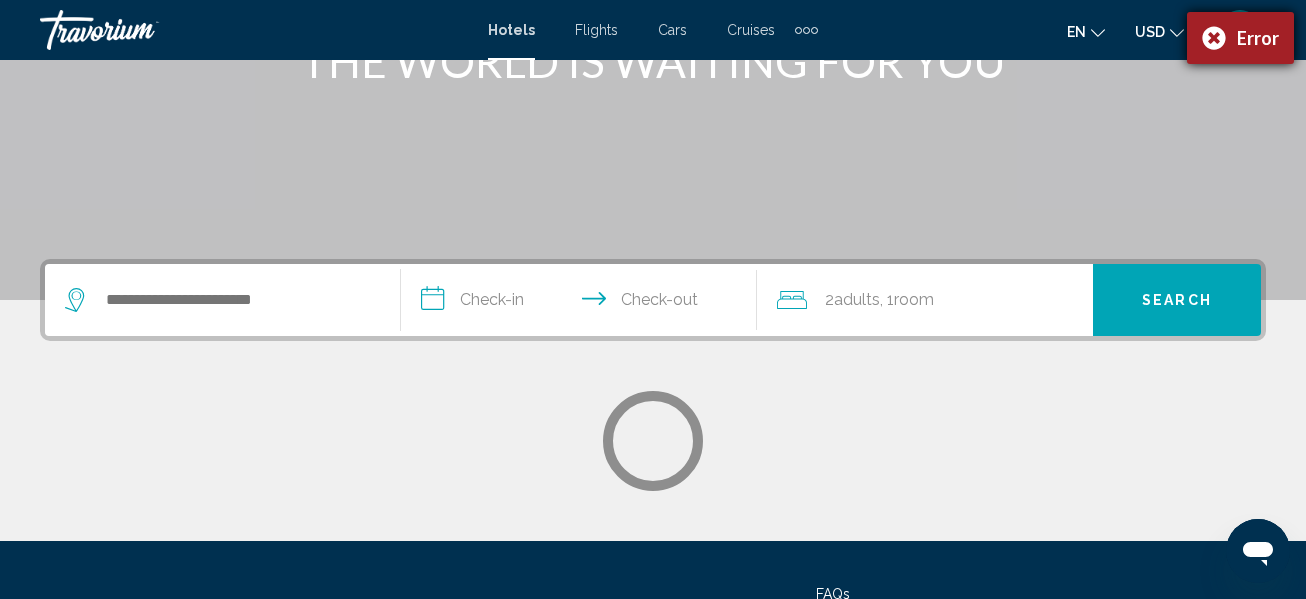 click on "Error" at bounding box center (1240, 38) 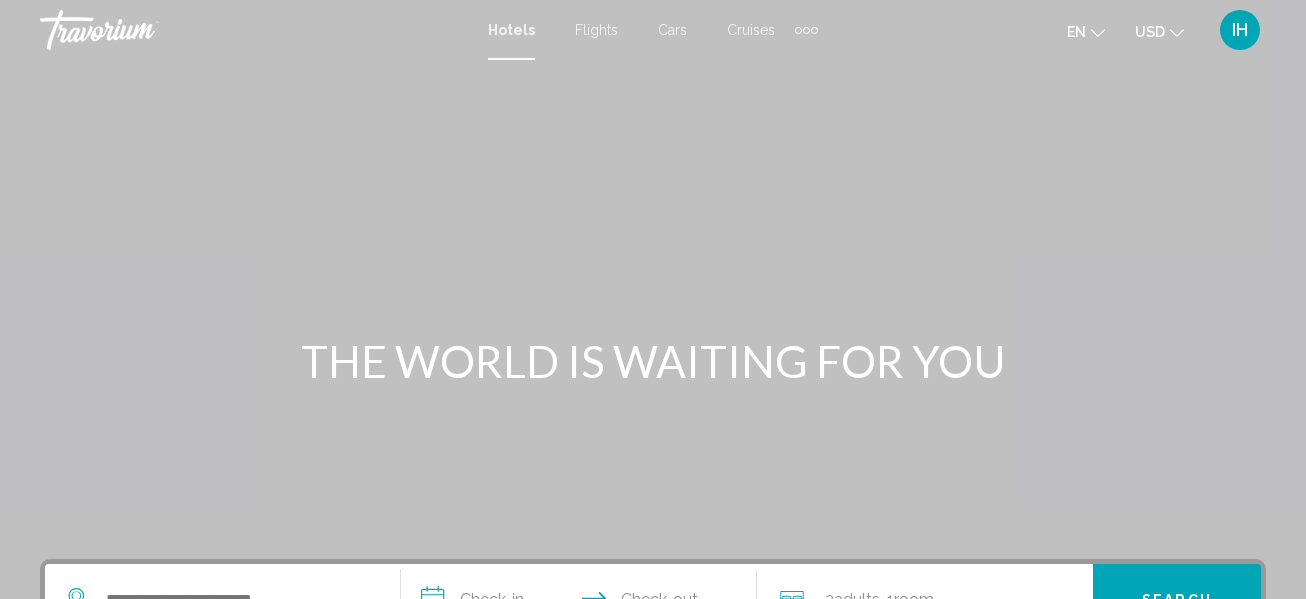 scroll, scrollTop: 0, scrollLeft: 0, axis: both 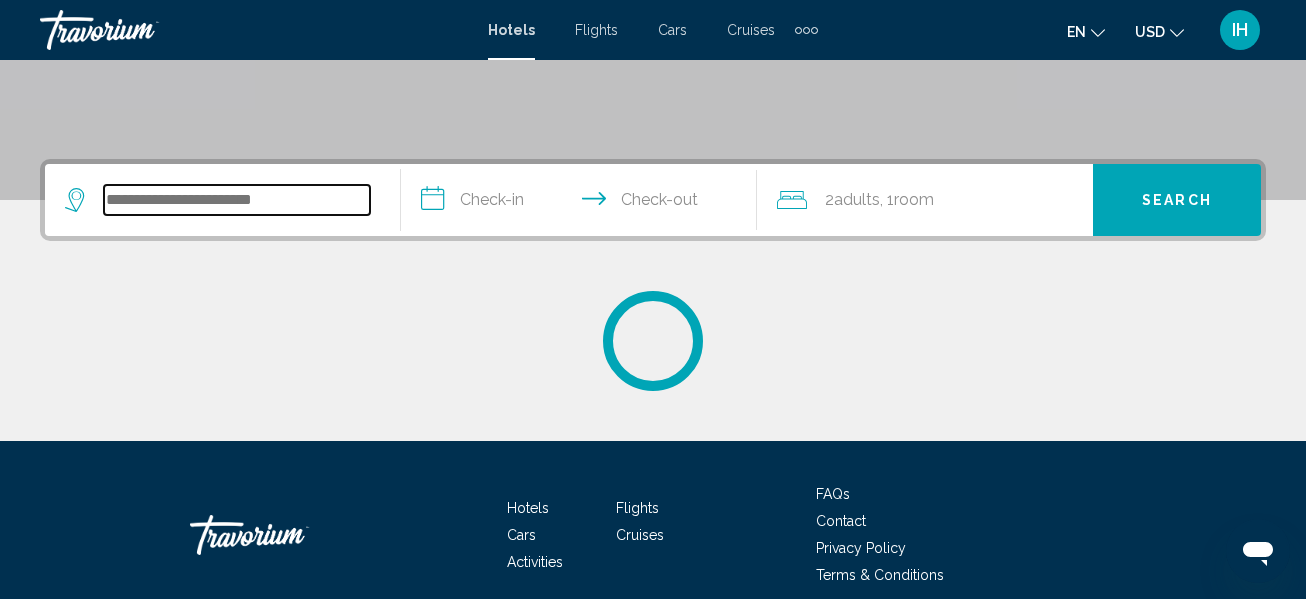 click at bounding box center [237, 200] 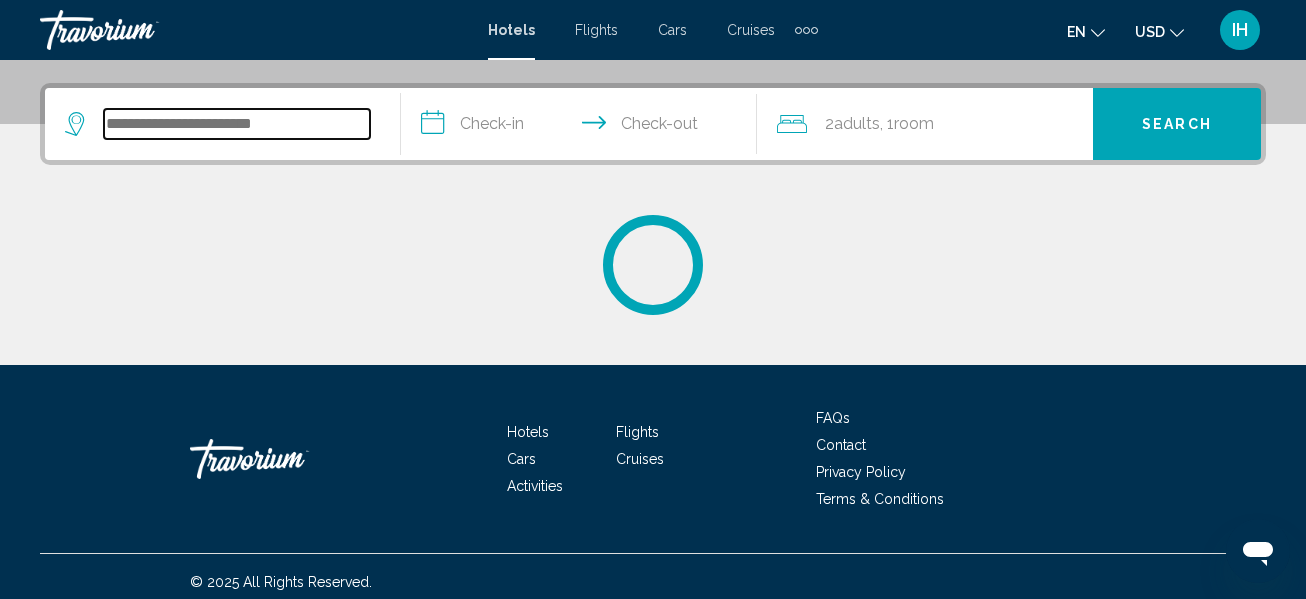scroll, scrollTop: 487, scrollLeft: 0, axis: vertical 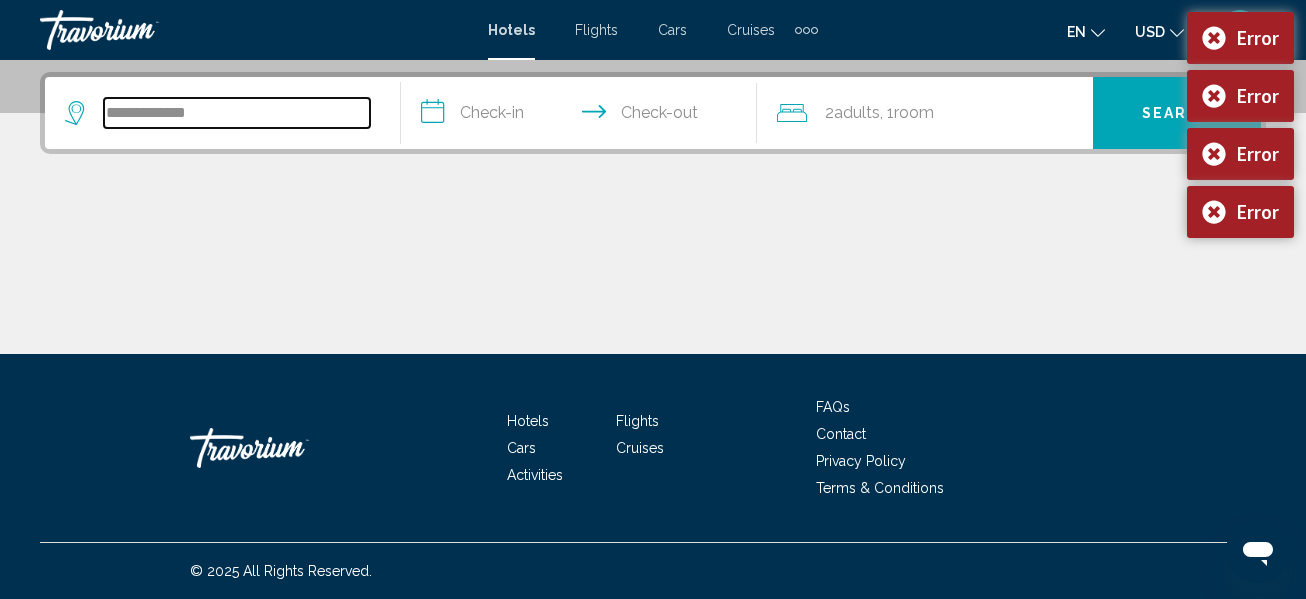 click on "**********" at bounding box center [237, 113] 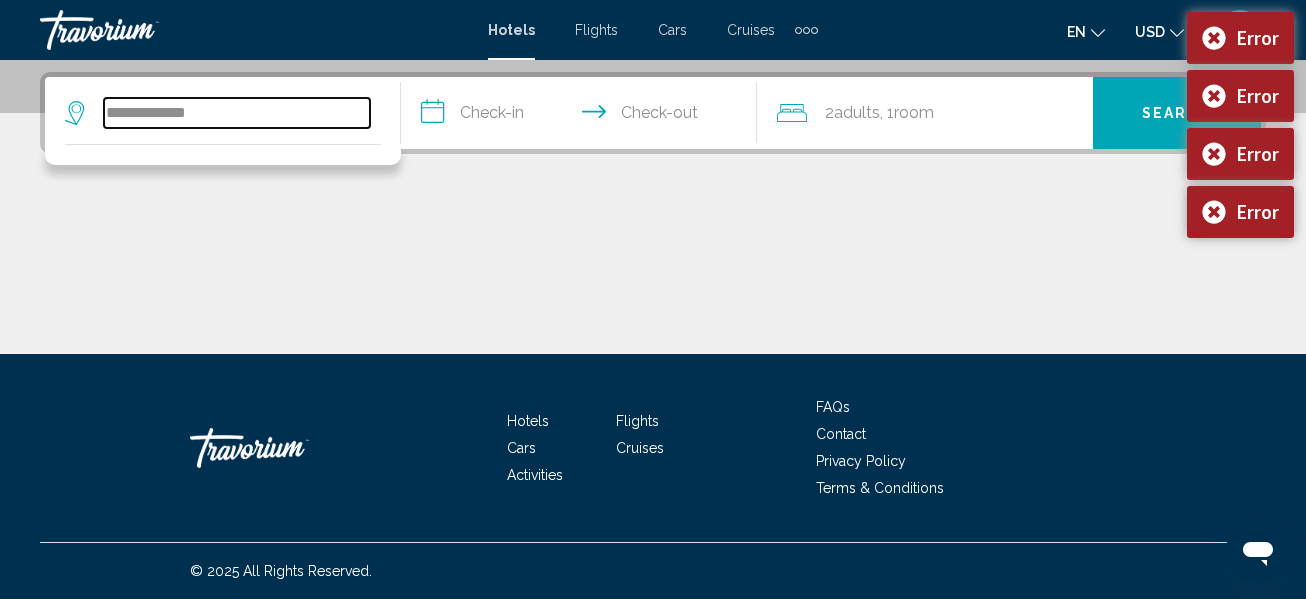 type on "**********" 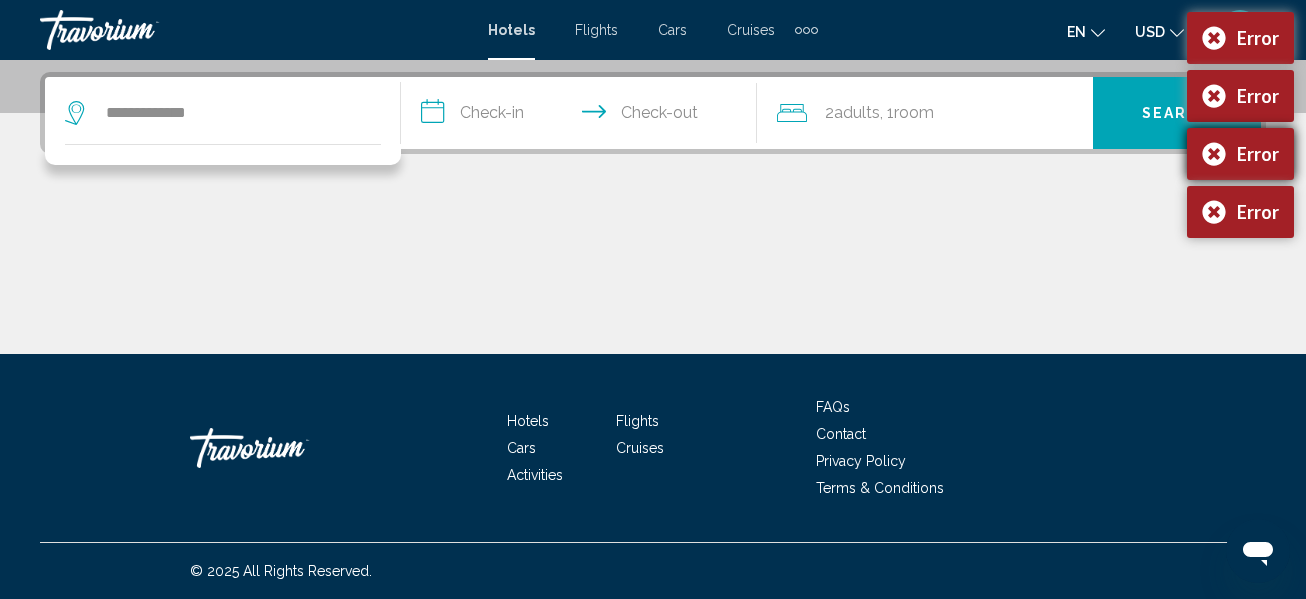 drag, startPoint x: 1171, startPoint y: 217, endPoint x: 1283, endPoint y: 149, distance: 131.02672 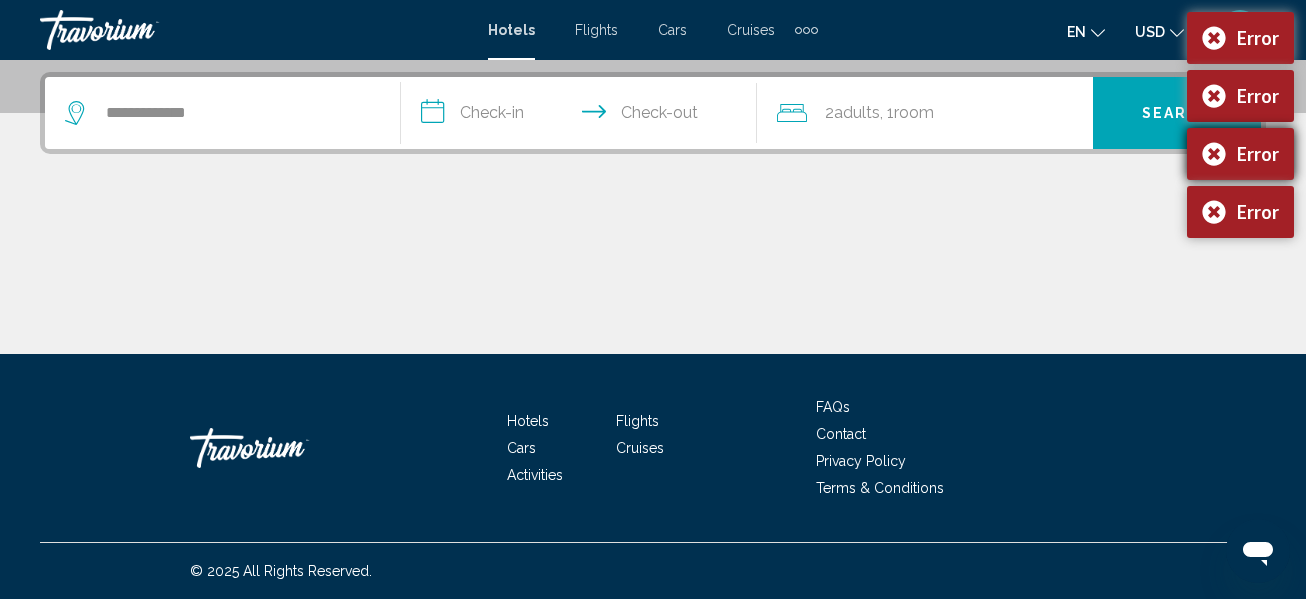 drag, startPoint x: 1237, startPoint y: 151, endPoint x: 1005, endPoint y: 254, distance: 253.83656 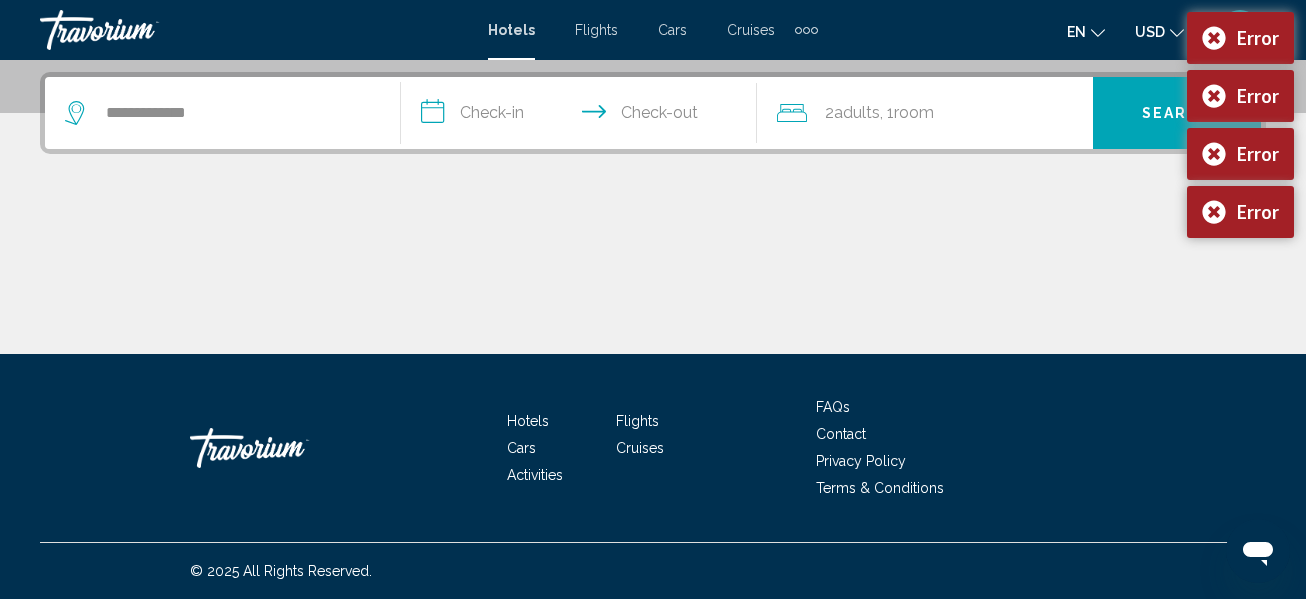 click on "Error" at bounding box center (1240, 154) 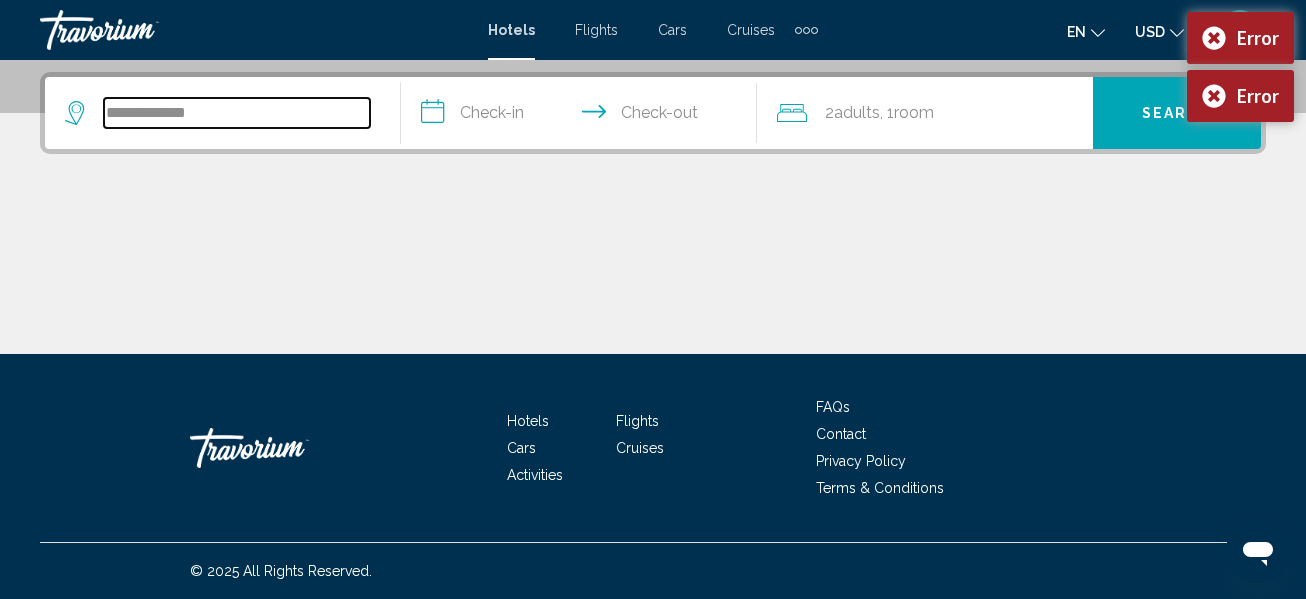 click on "**********" at bounding box center [237, 113] 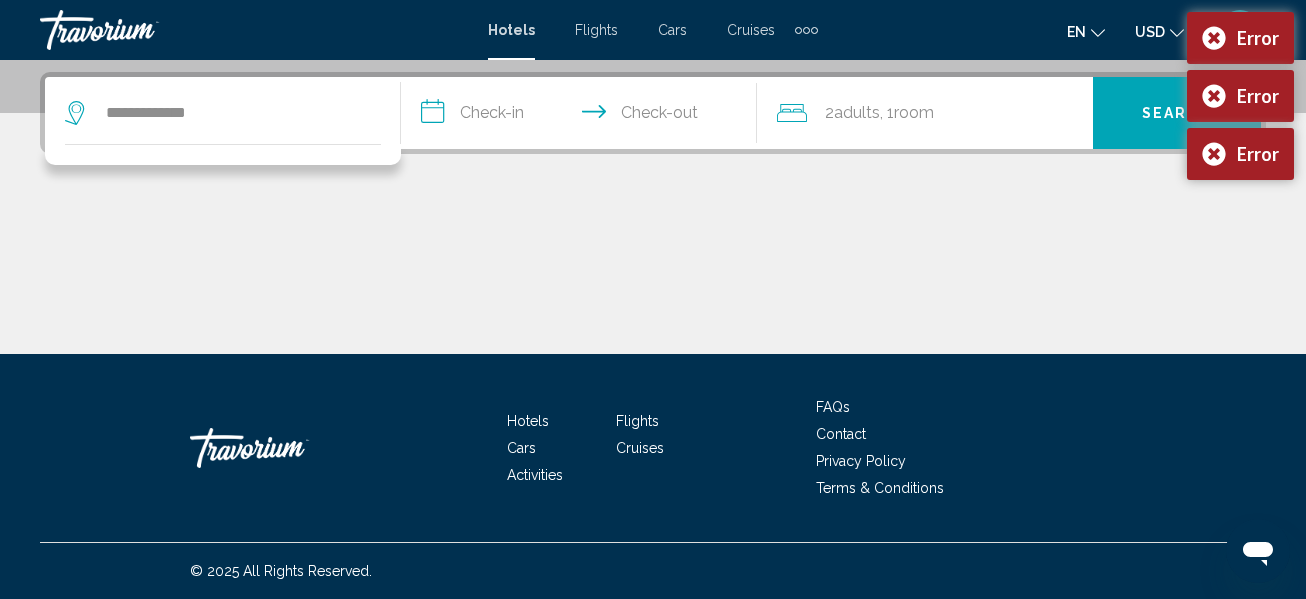 click on "Search" at bounding box center (1177, 113) 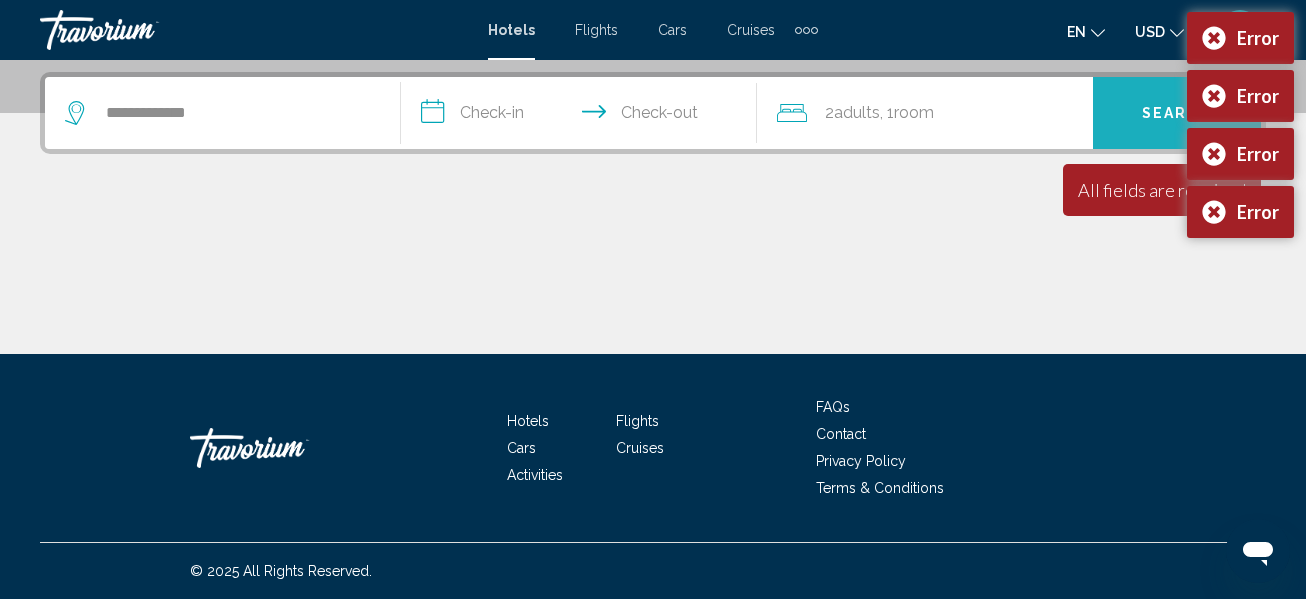 click on "Search" at bounding box center (1177, 113) 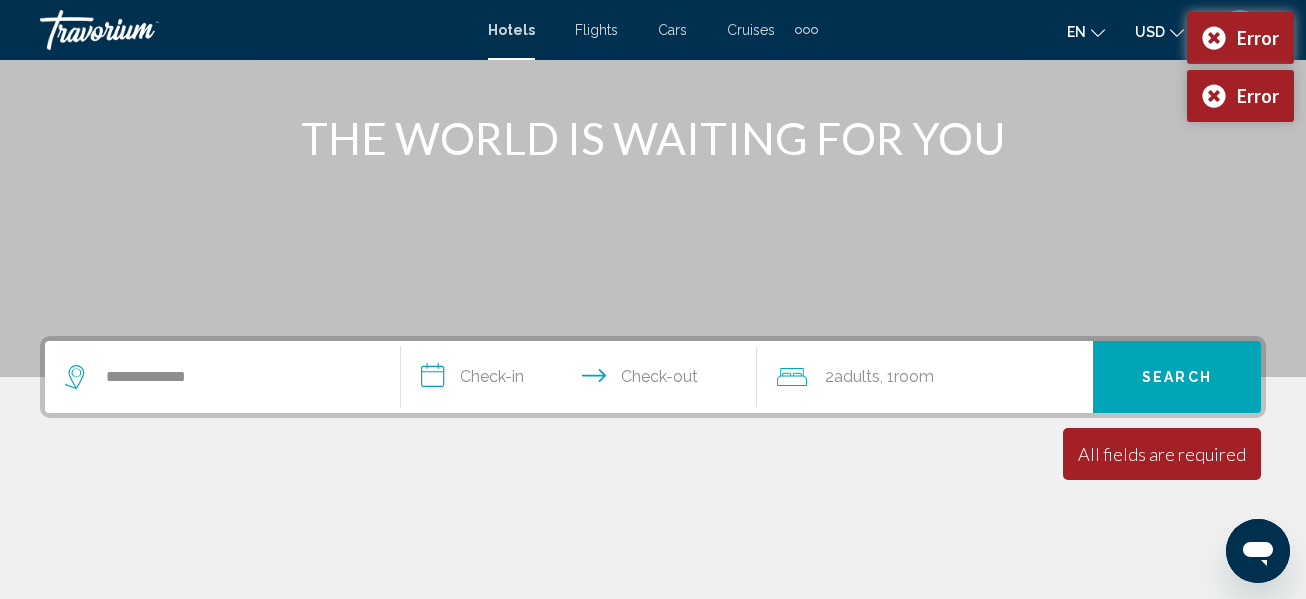 scroll, scrollTop: 187, scrollLeft: 0, axis: vertical 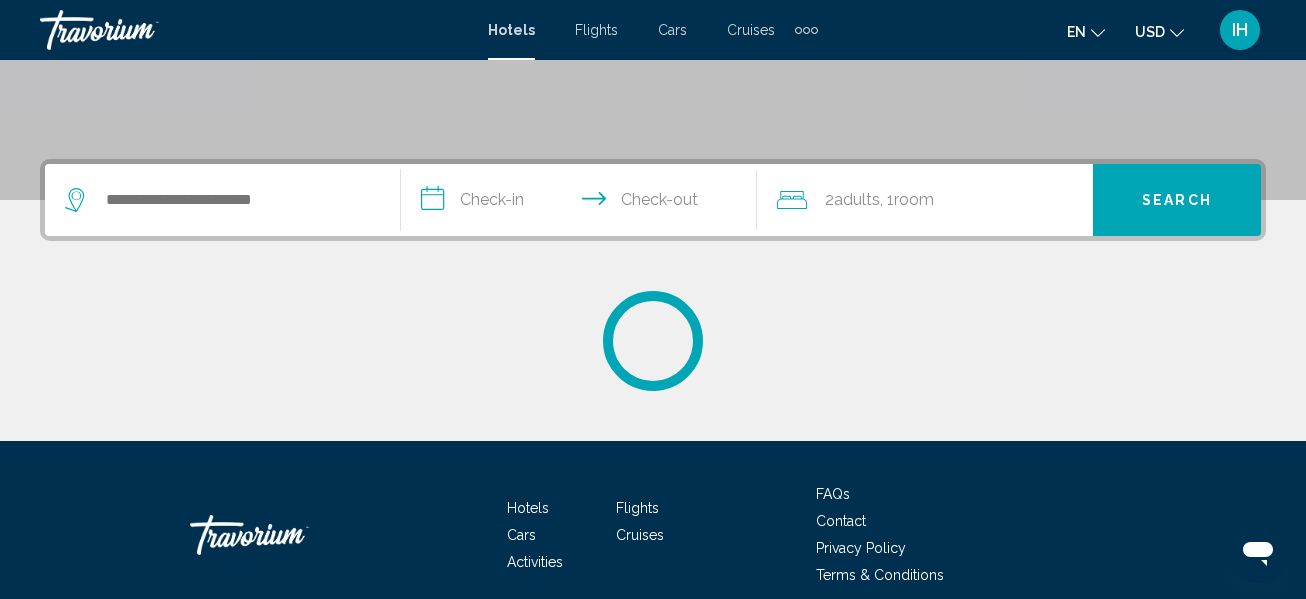 click at bounding box center [222, 200] 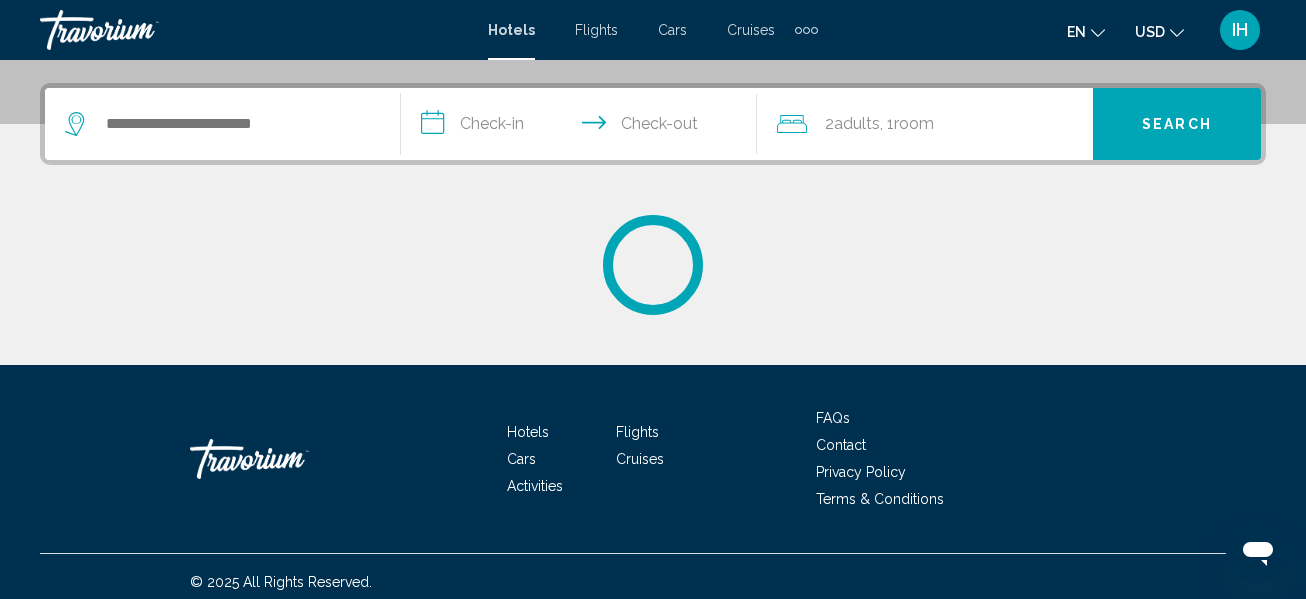 scroll, scrollTop: 487, scrollLeft: 0, axis: vertical 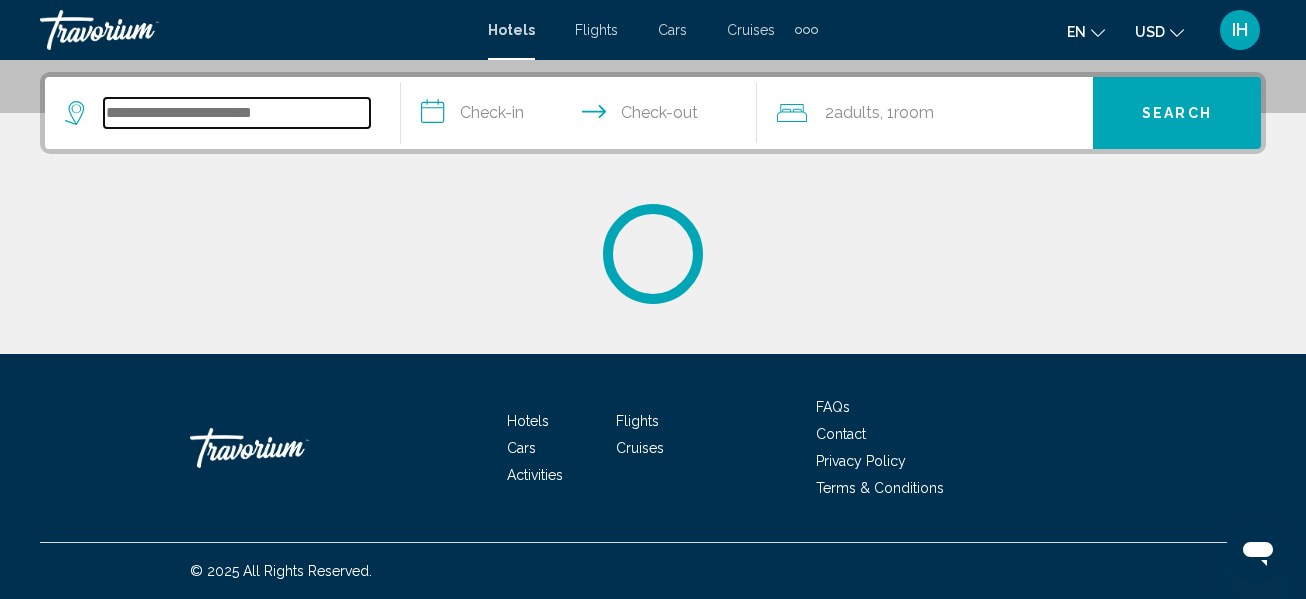 click at bounding box center (237, 113) 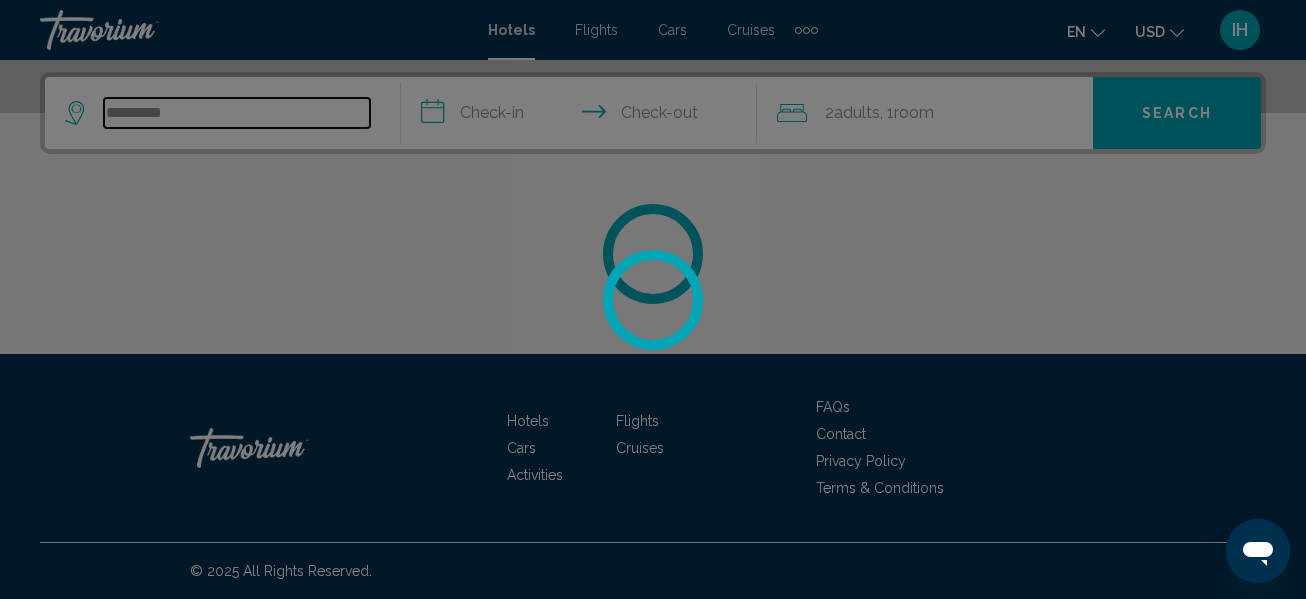 type on "********" 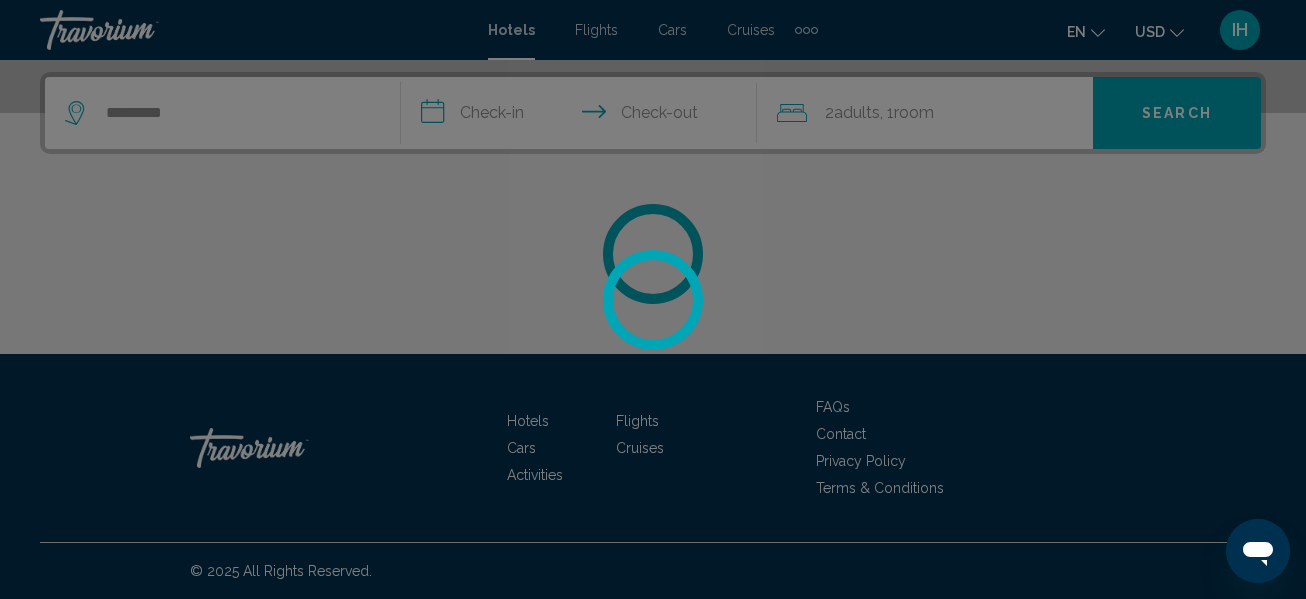 click at bounding box center (653, 299) 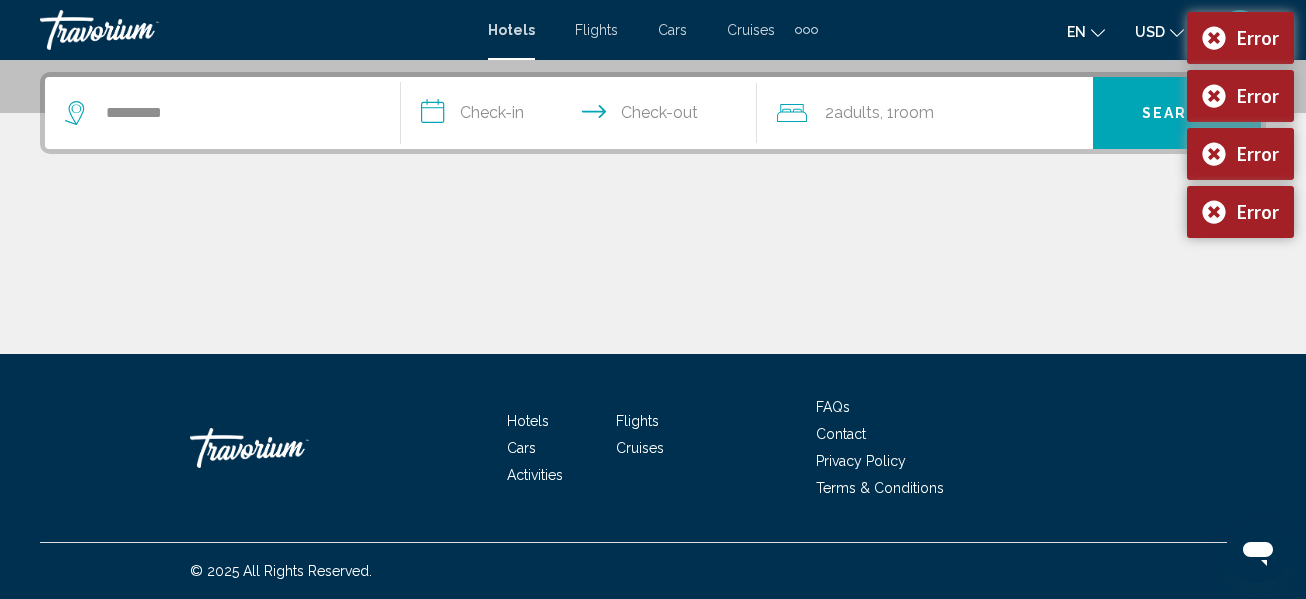click on "**********" at bounding box center [583, 116] 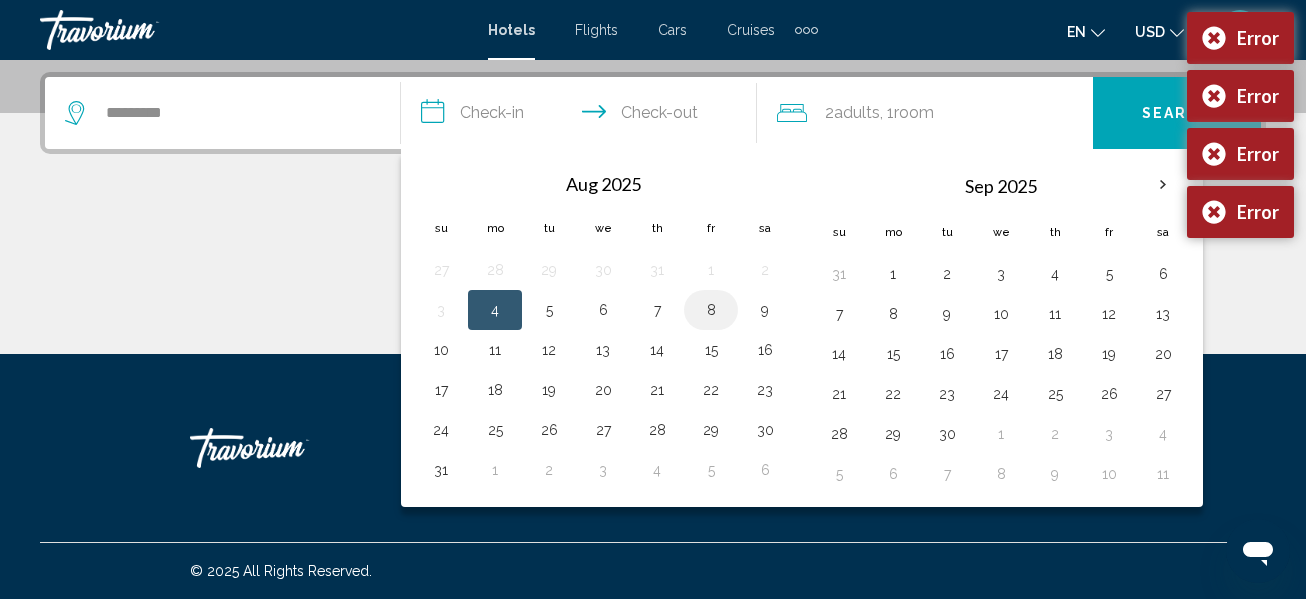 click on "8" at bounding box center [711, 310] 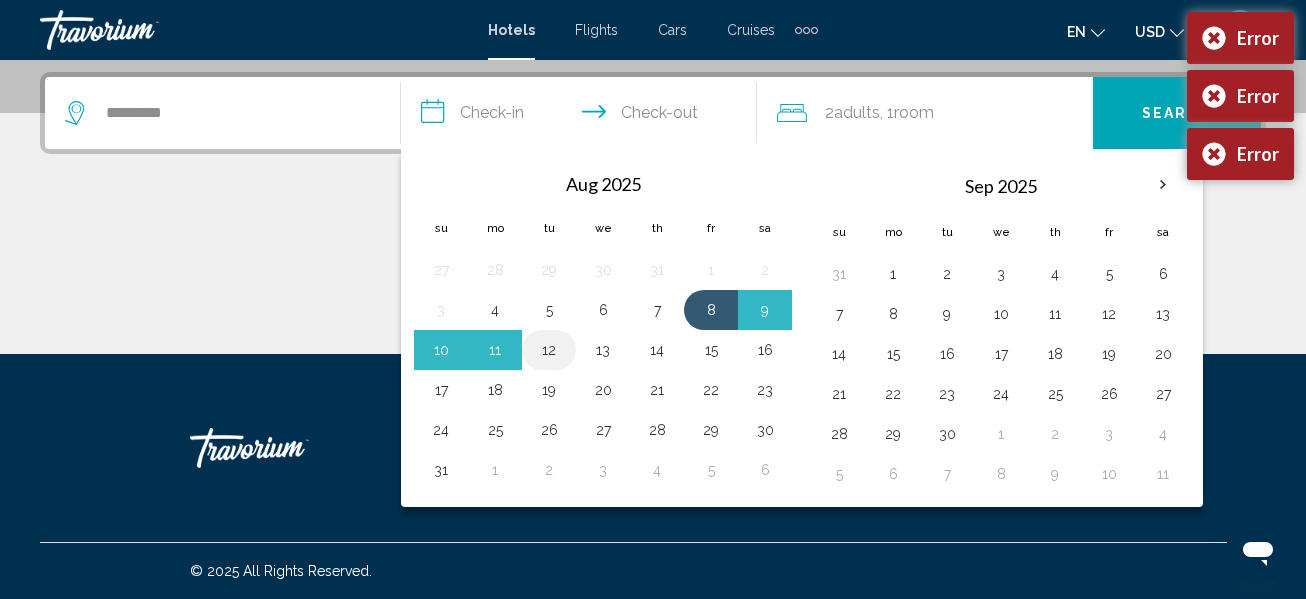 click on "12" at bounding box center [549, 350] 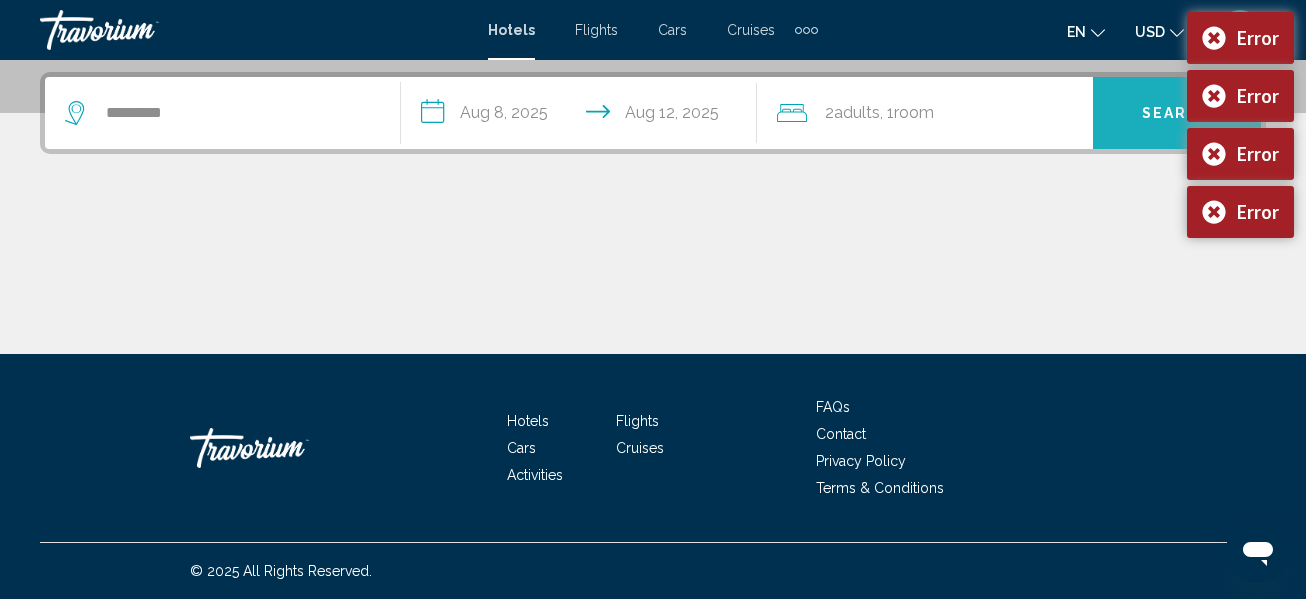 click on "Search" at bounding box center [1177, 113] 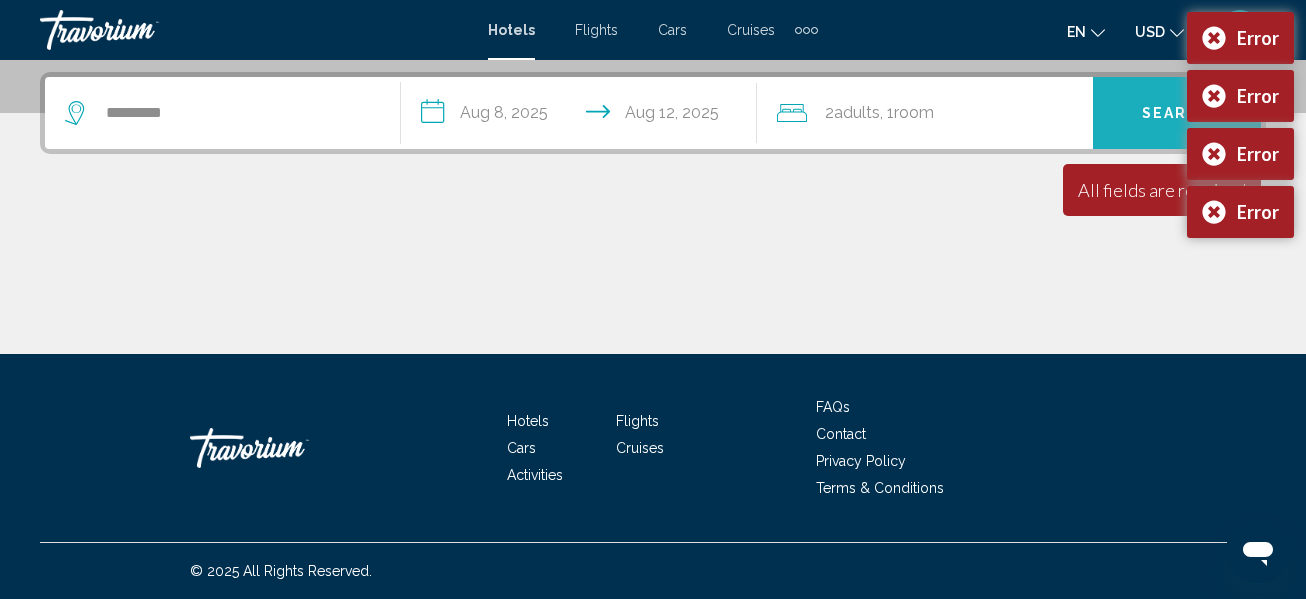 click on "Search" at bounding box center [1177, 113] 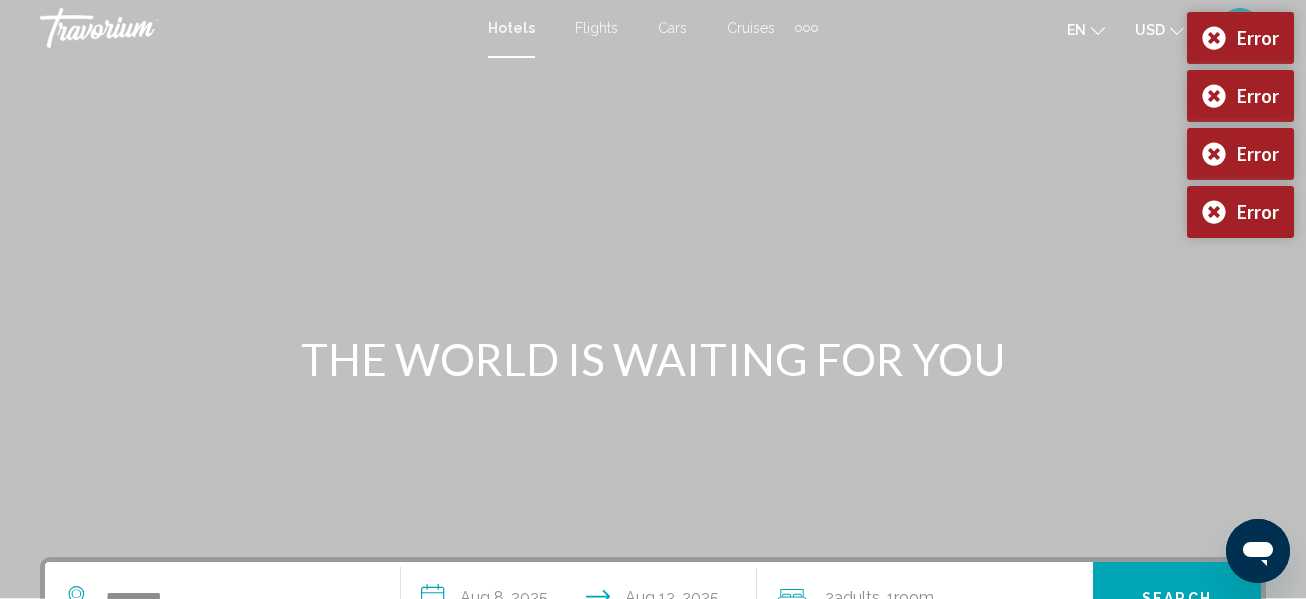 scroll, scrollTop: 0, scrollLeft: 0, axis: both 